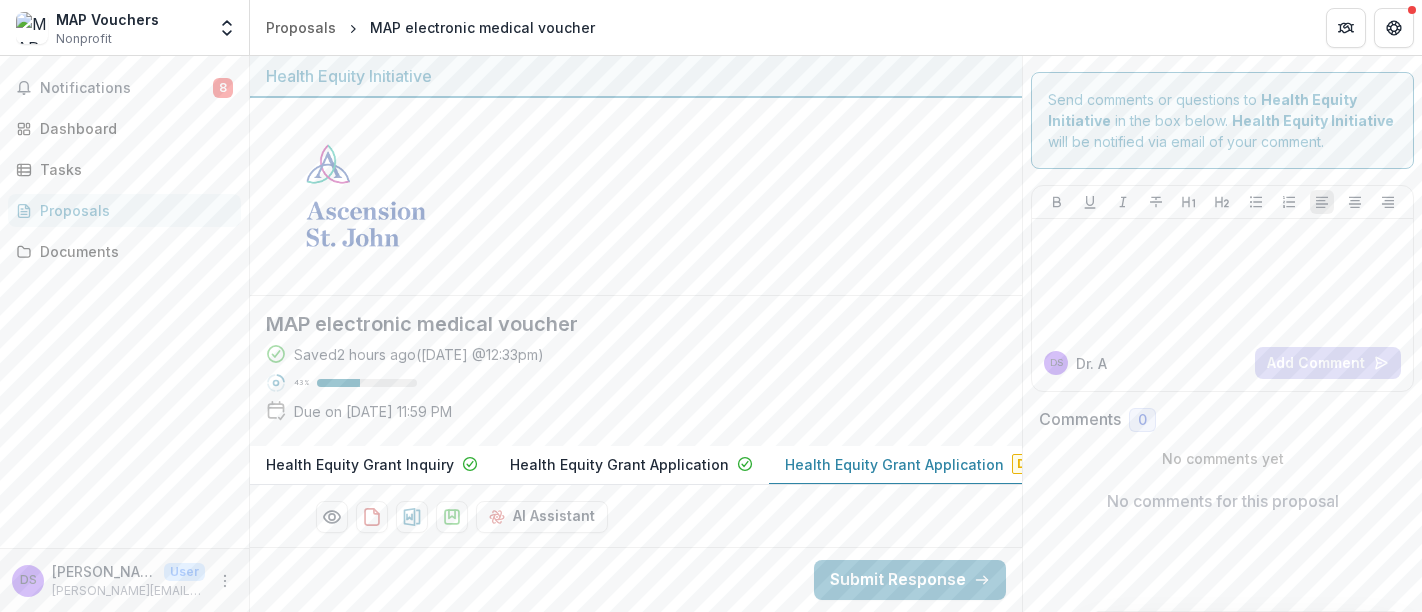 scroll, scrollTop: 0, scrollLeft: 0, axis: both 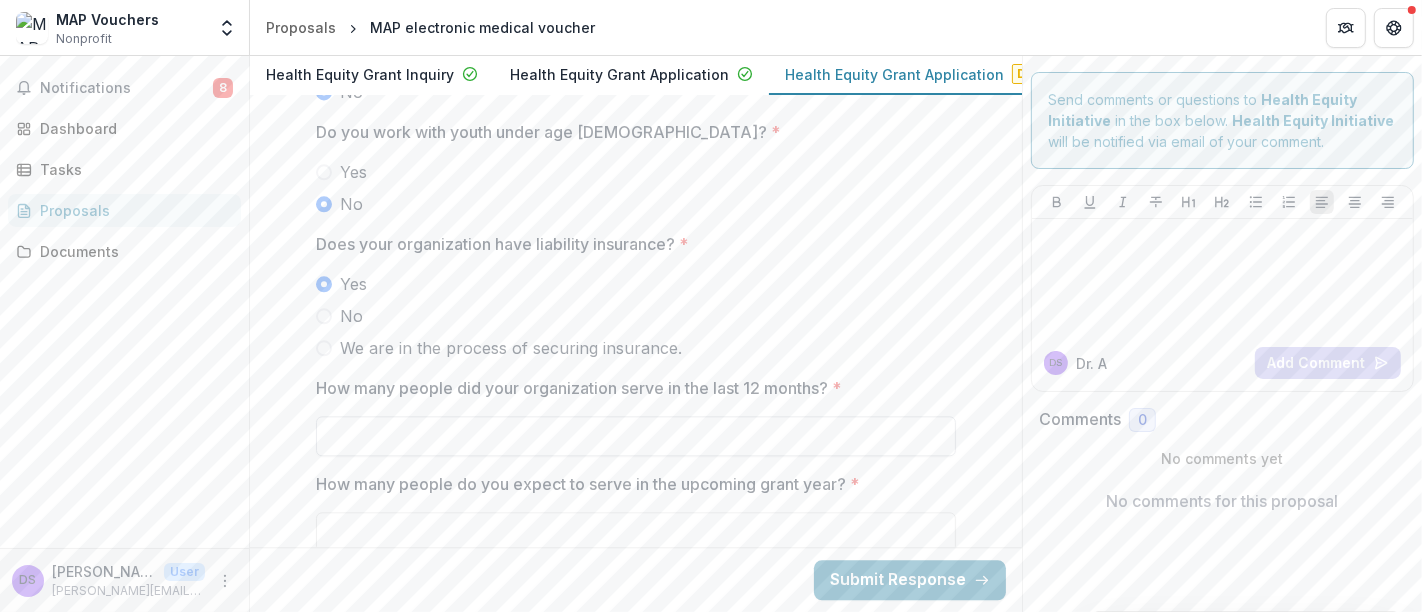 click on "How many people did your organization serve in the last 12 months?  *" at bounding box center [636, 436] 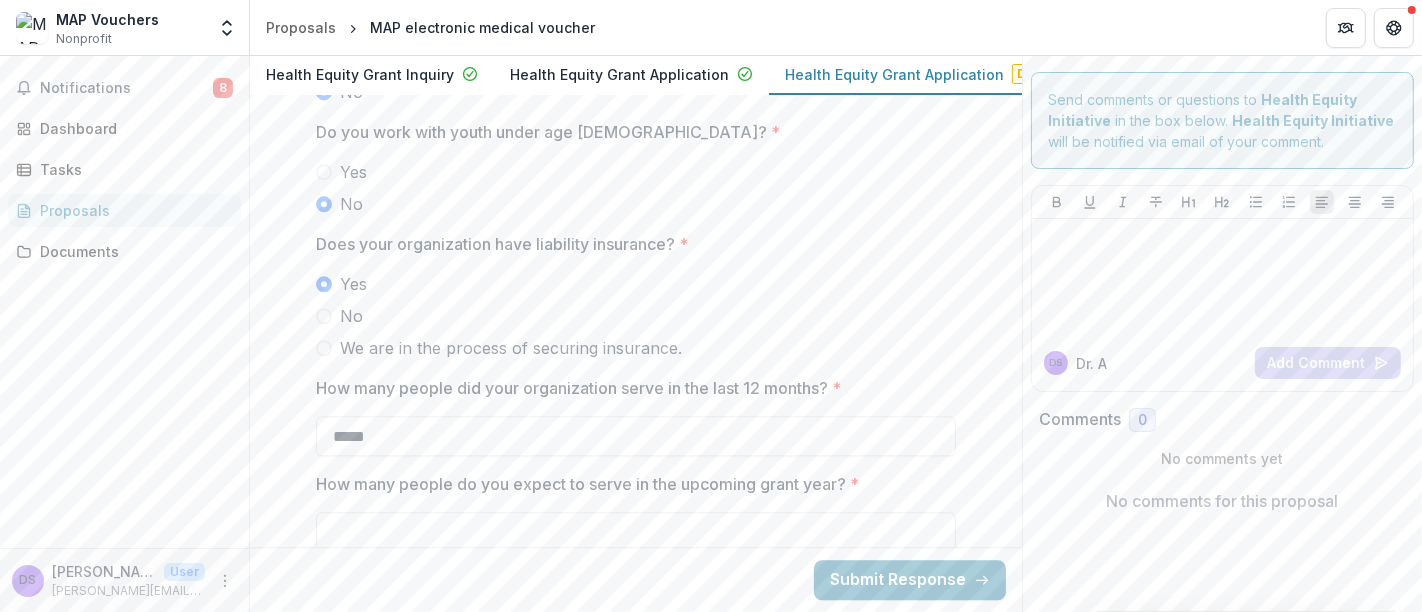 type on "*****" 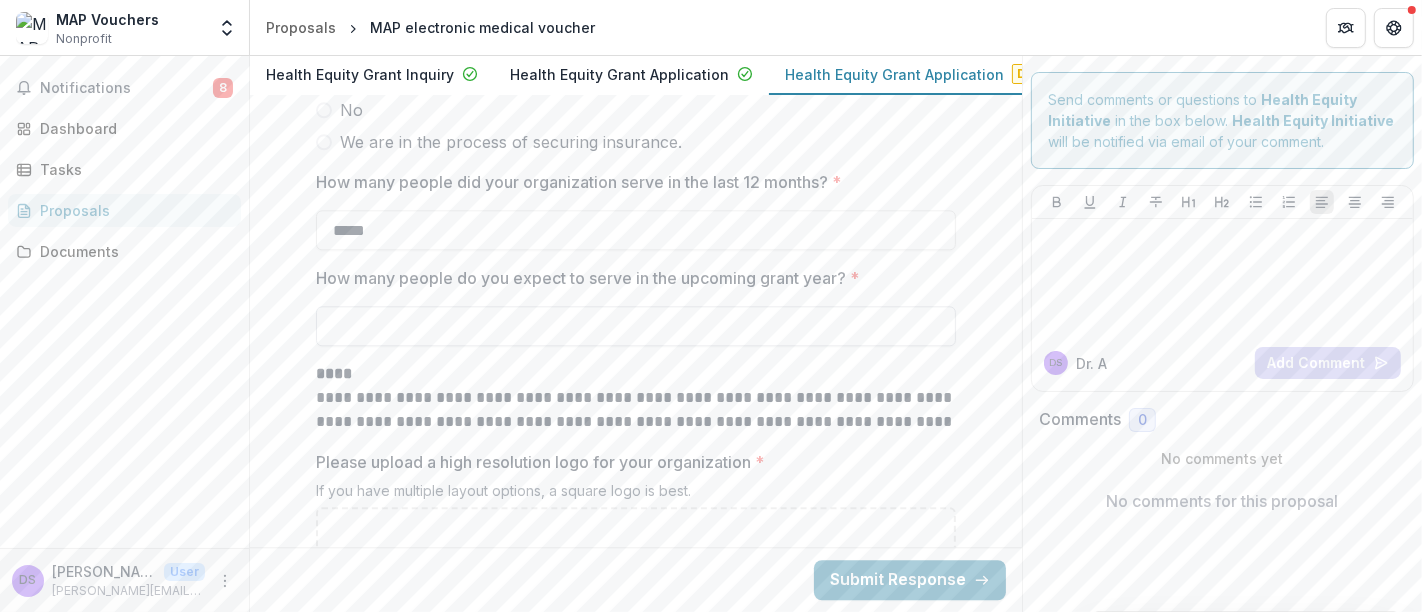 scroll, scrollTop: 4097, scrollLeft: 0, axis: vertical 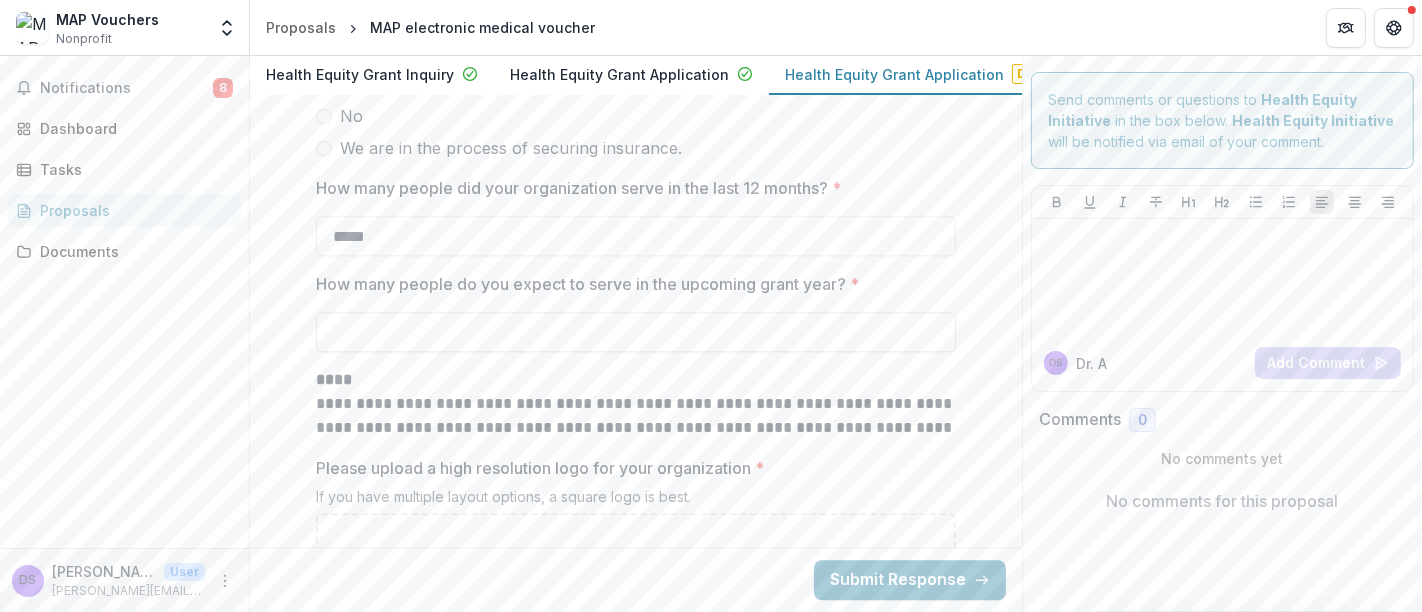 click on "How many people do you expect to serve in the upcoming grant year? *" at bounding box center [636, 332] 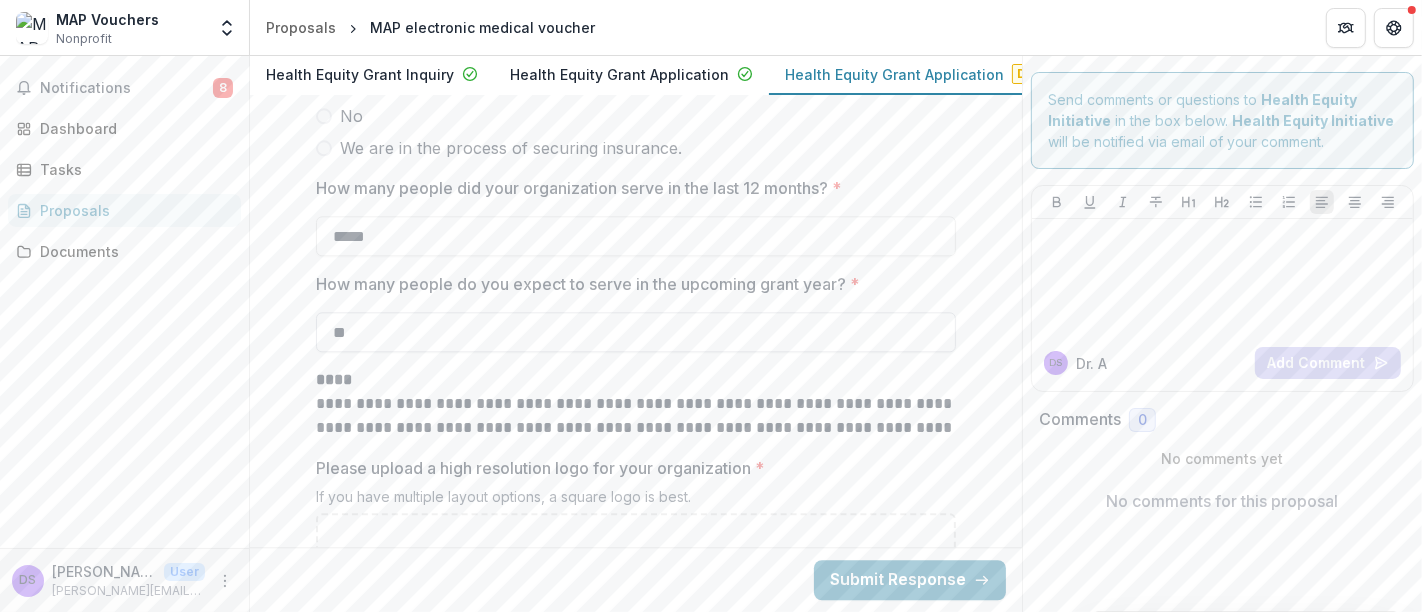 type on "*" 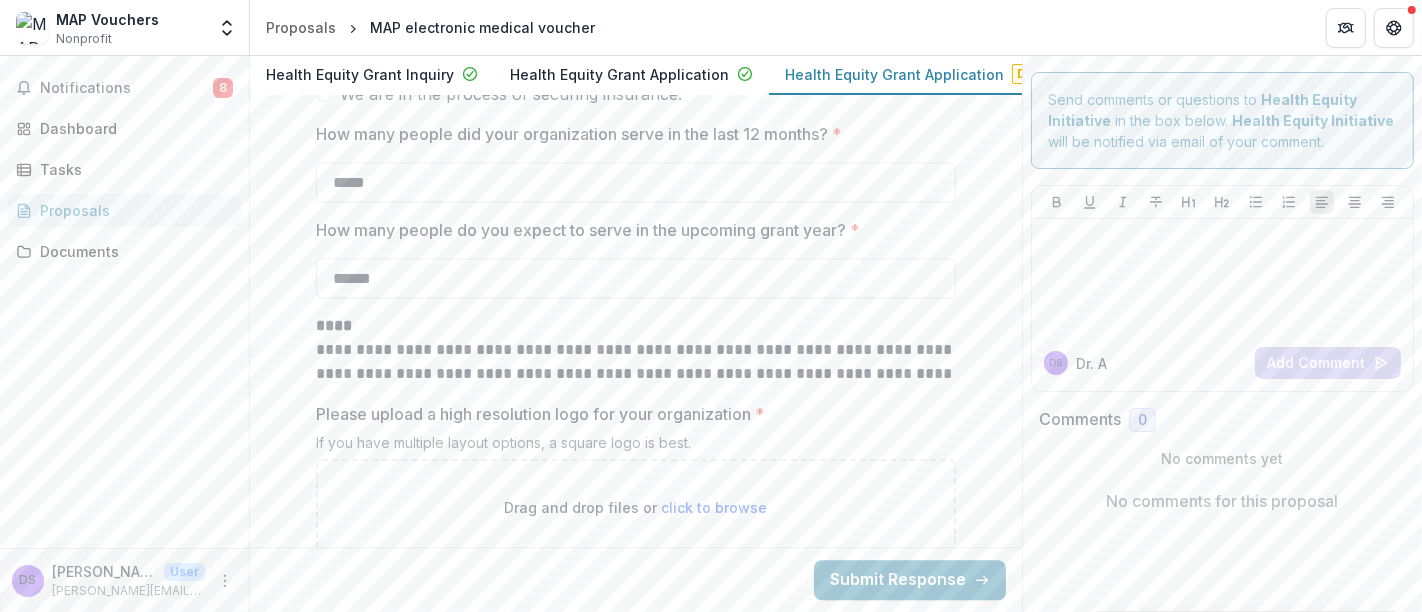 scroll, scrollTop: 4151, scrollLeft: 0, axis: vertical 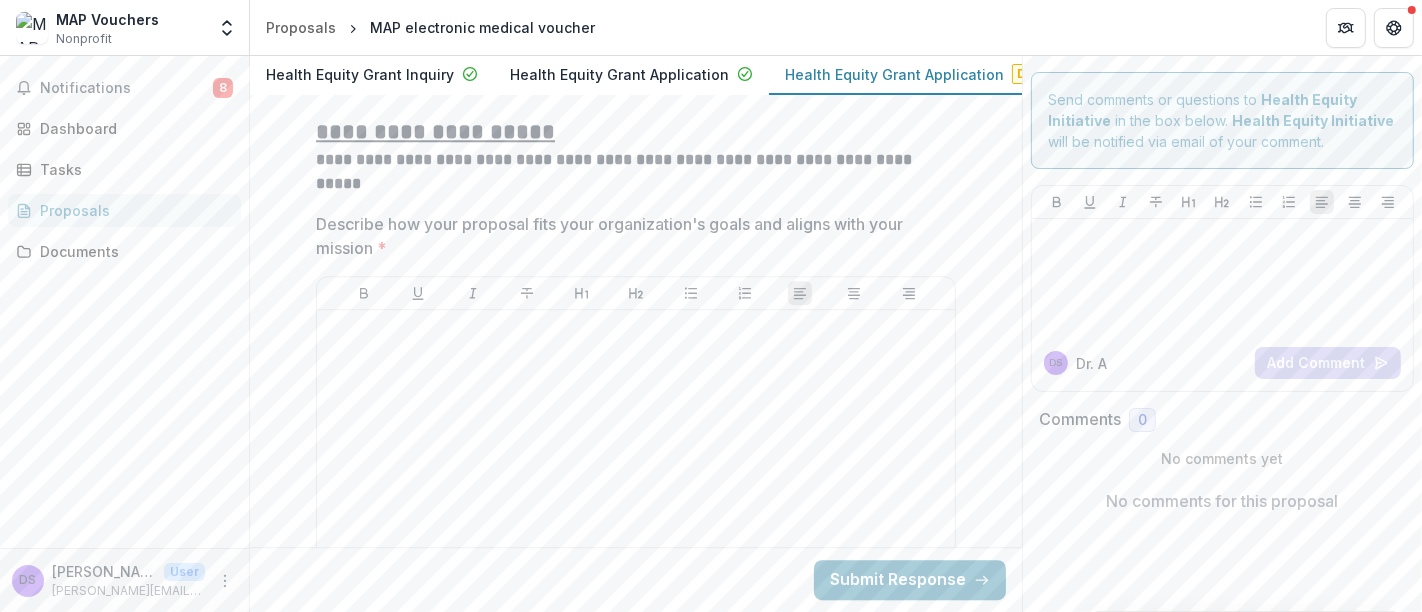type on "*******" 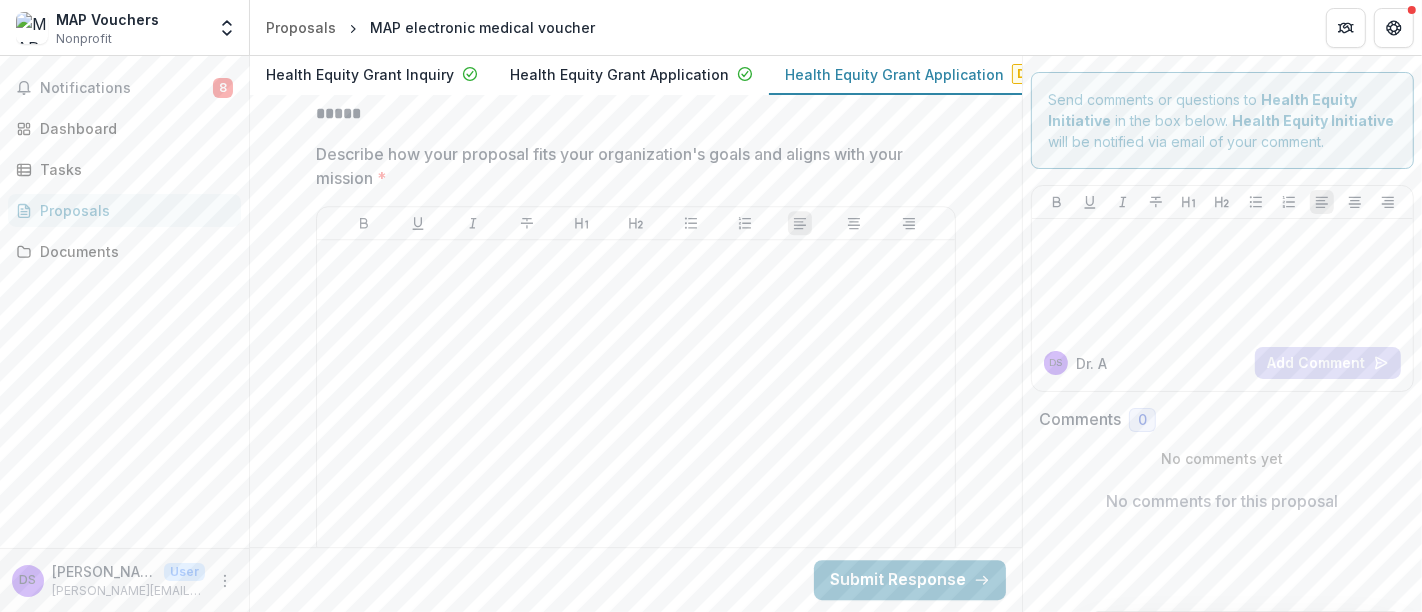 scroll, scrollTop: 4690, scrollLeft: 0, axis: vertical 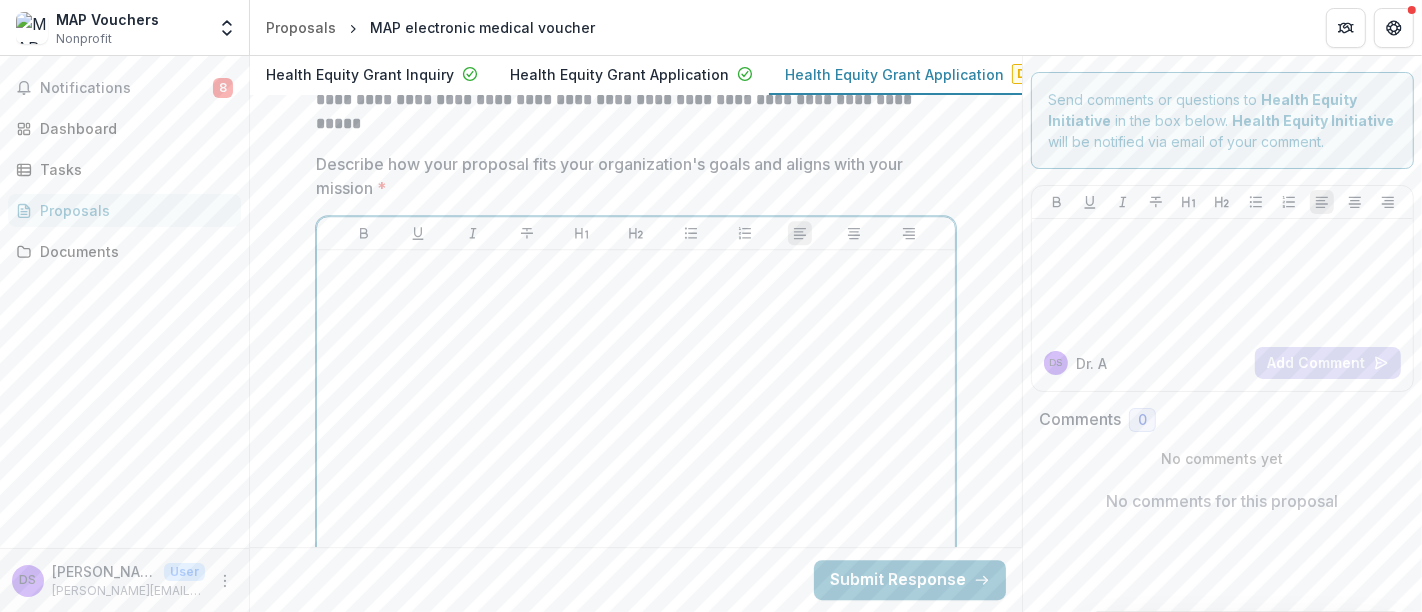 click at bounding box center [636, 408] 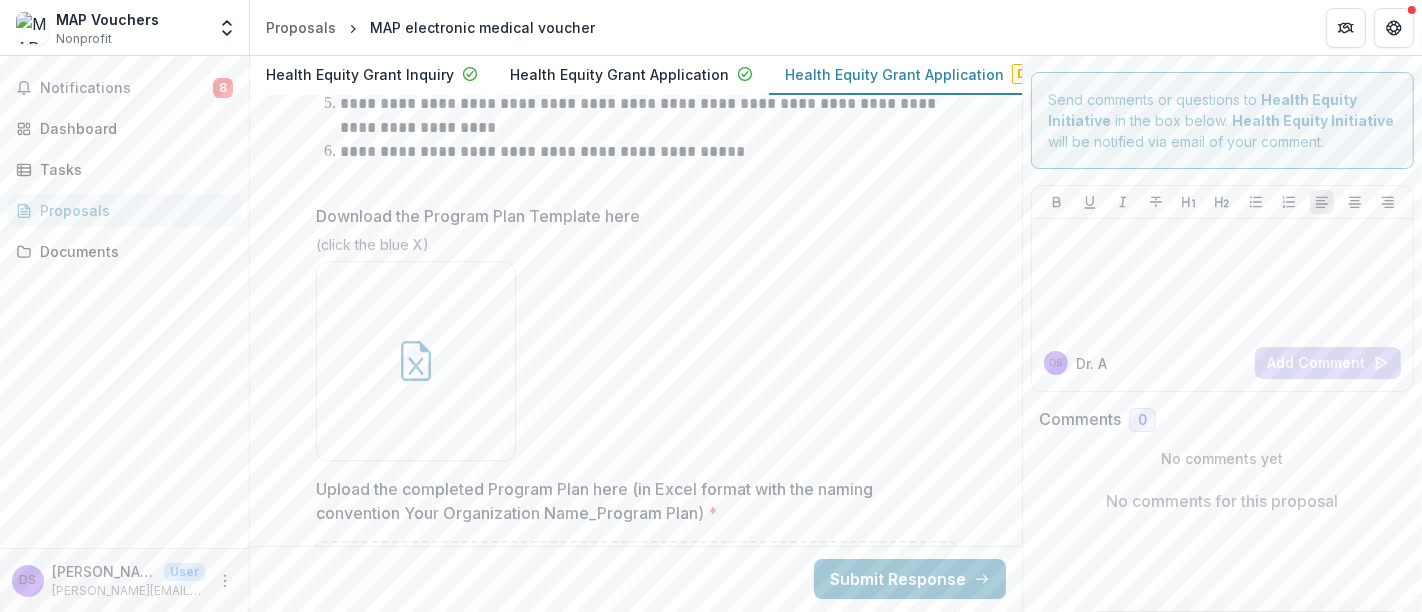 scroll, scrollTop: 5553, scrollLeft: 0, axis: vertical 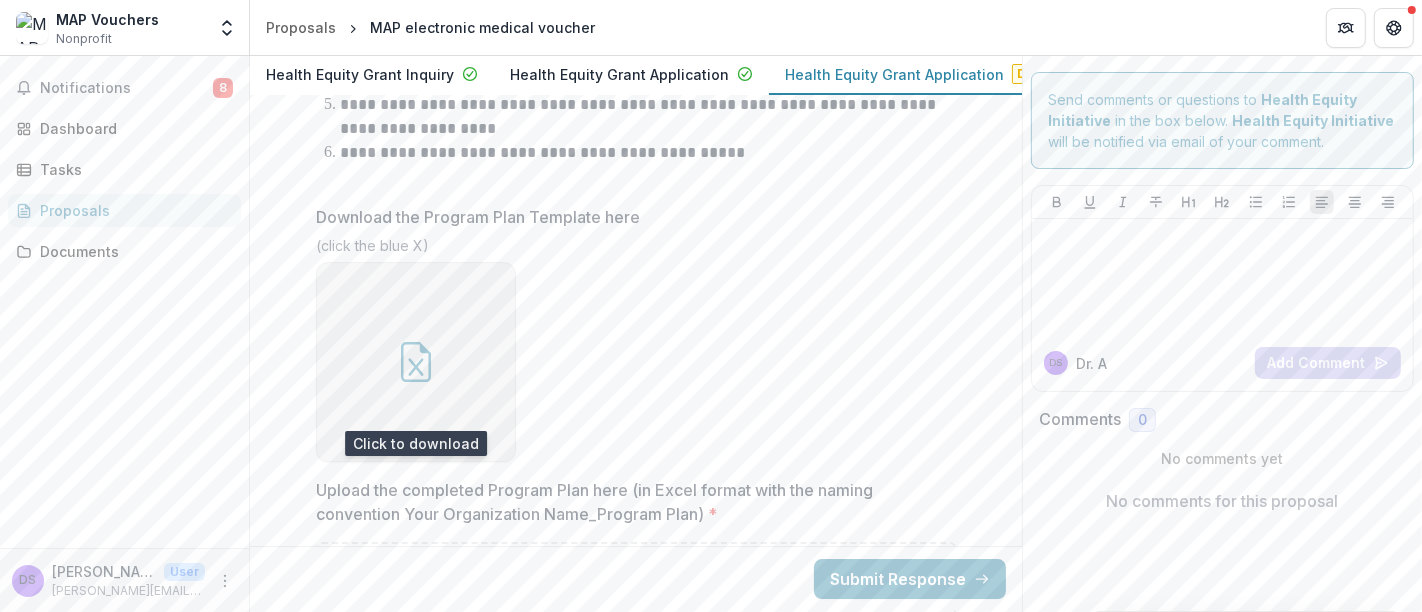 click at bounding box center [416, 362] 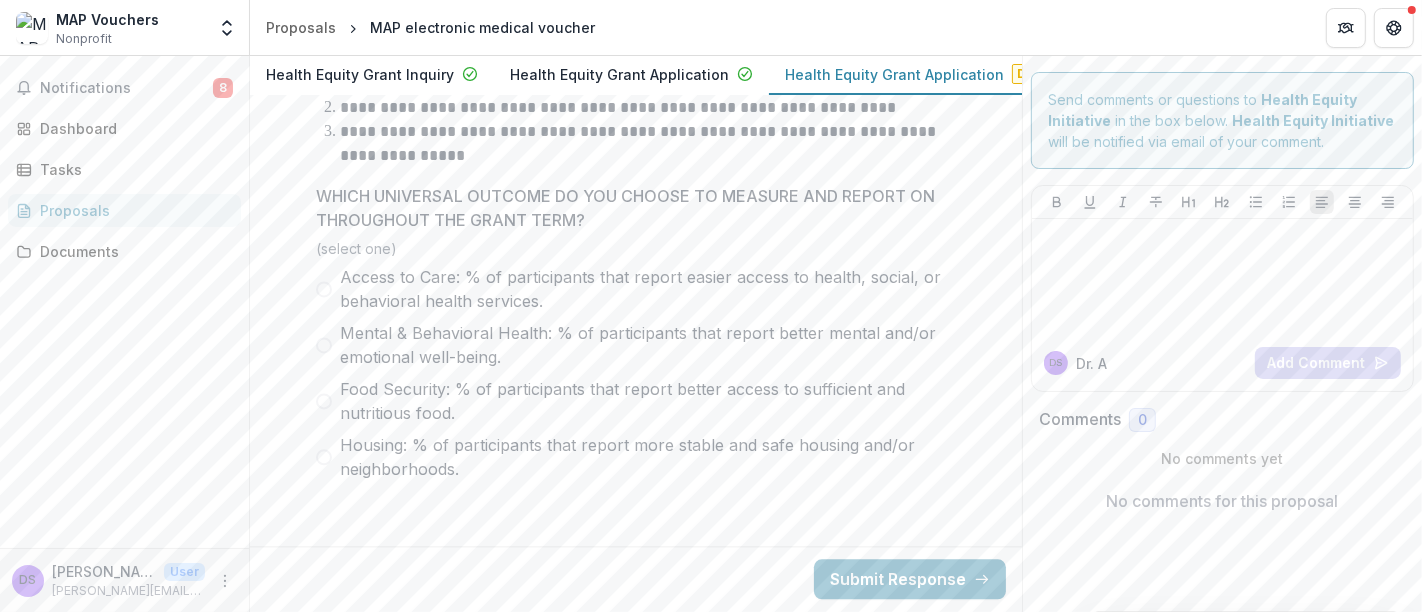 scroll, scrollTop: 10015, scrollLeft: 0, axis: vertical 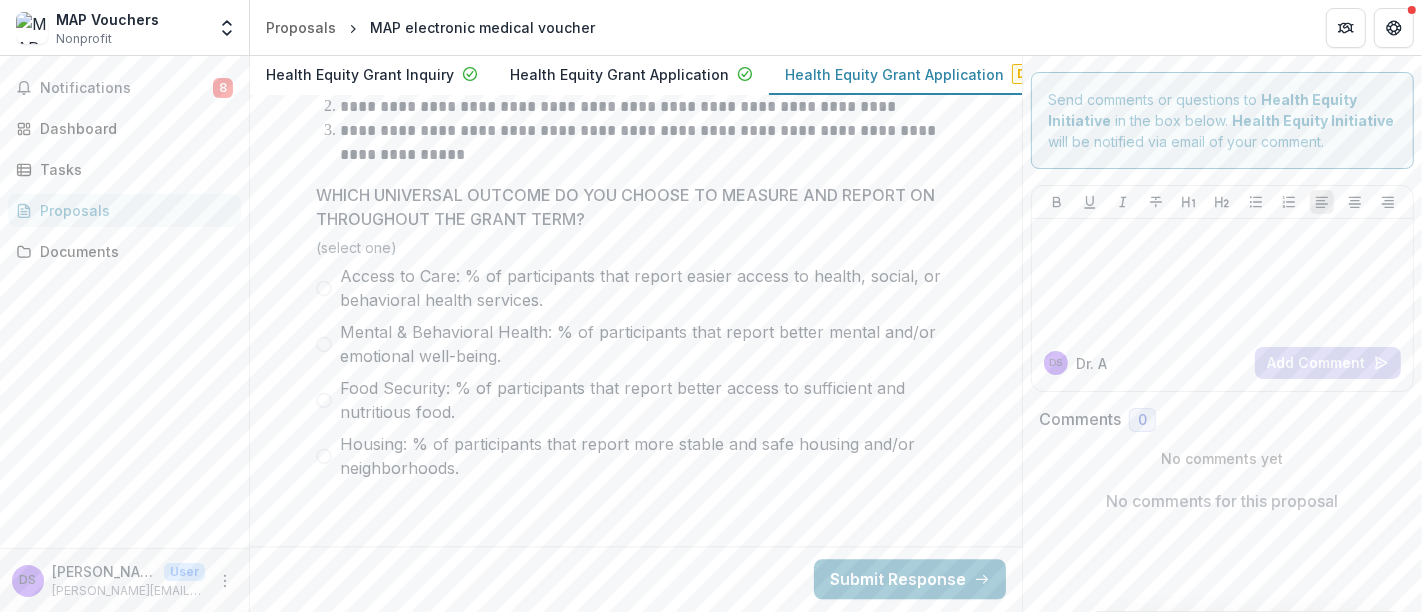 click on "Access to Care: % of participants that report easier access to health, social, or behavioral health services." at bounding box center [636, 288] 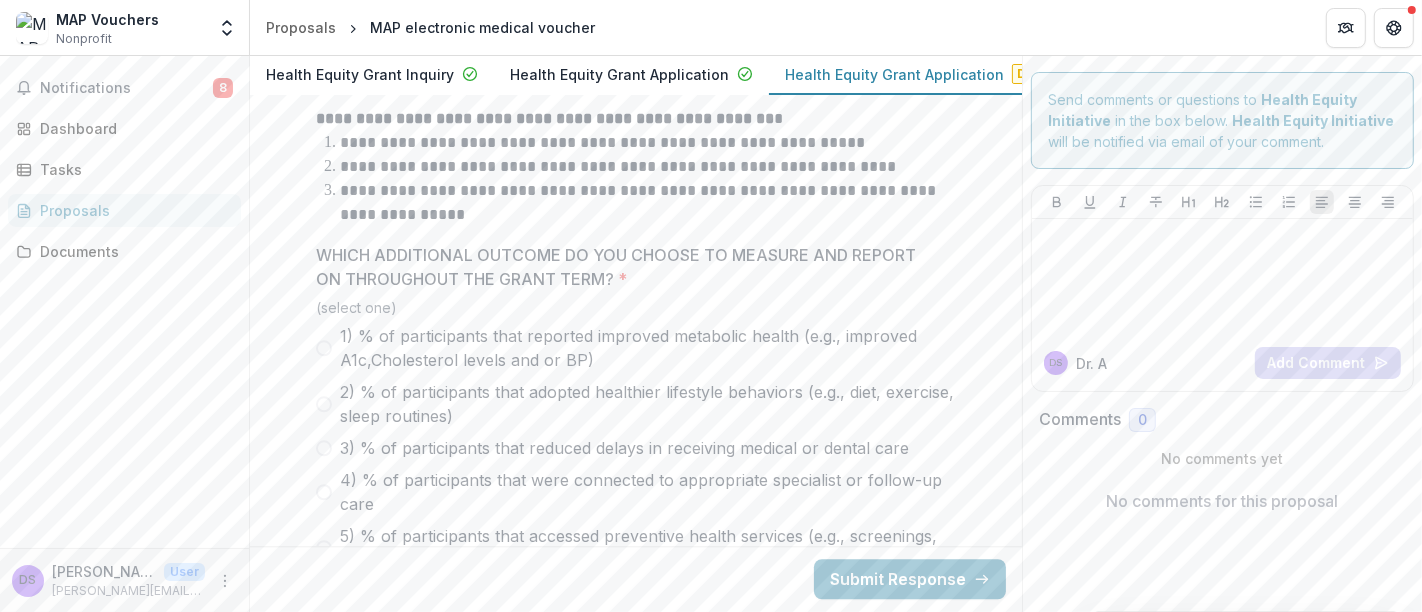 scroll, scrollTop: 10574, scrollLeft: 0, axis: vertical 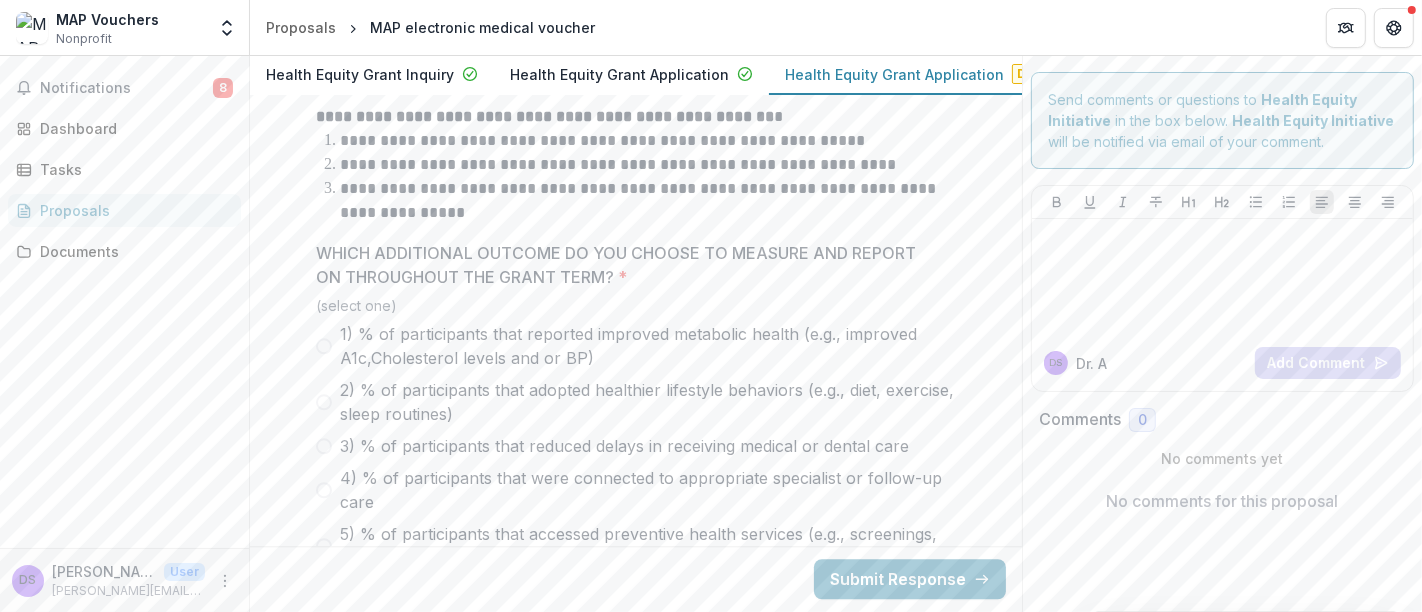 click on "3)  % of participants that reduced delays in receiving medical or dental care" at bounding box center (636, 446) 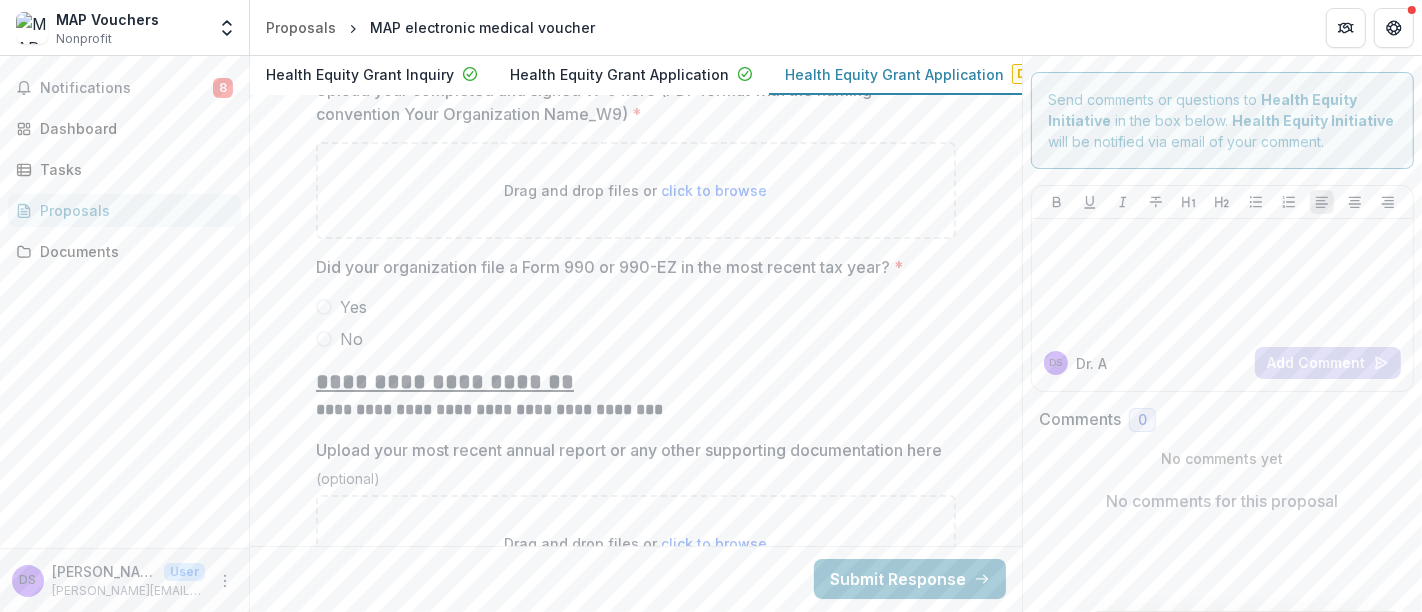 scroll, scrollTop: 12617, scrollLeft: 0, axis: vertical 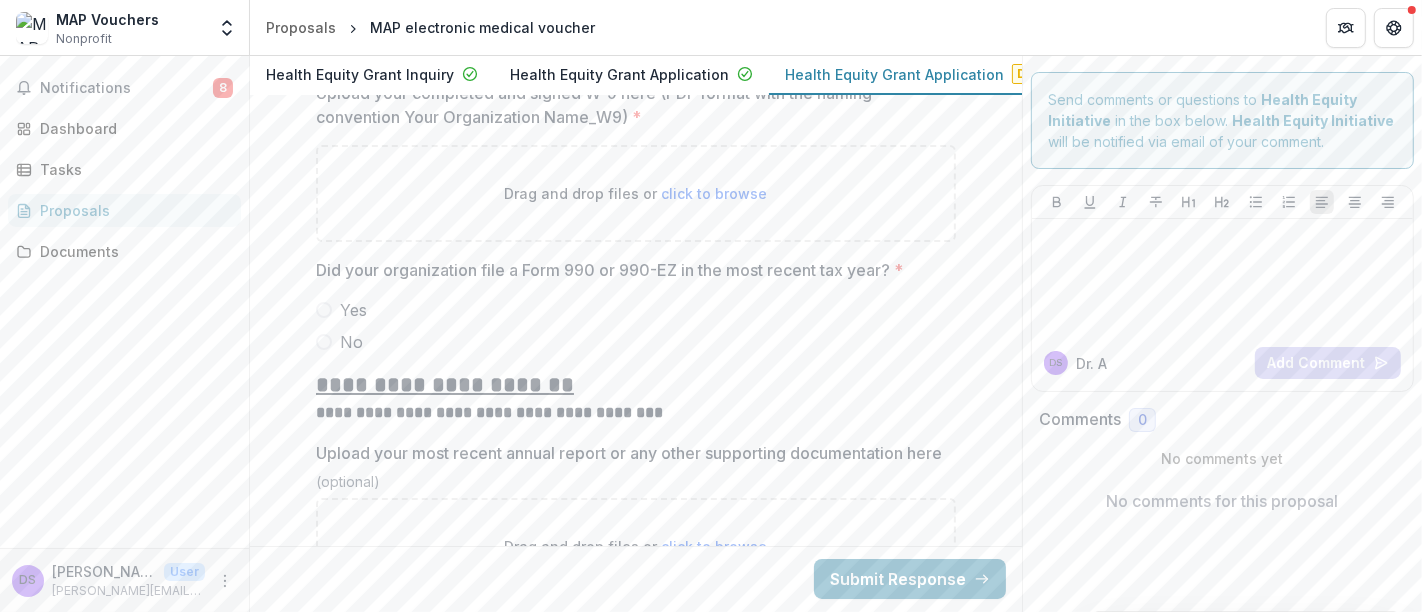 click on "Yes" at bounding box center (636, 310) 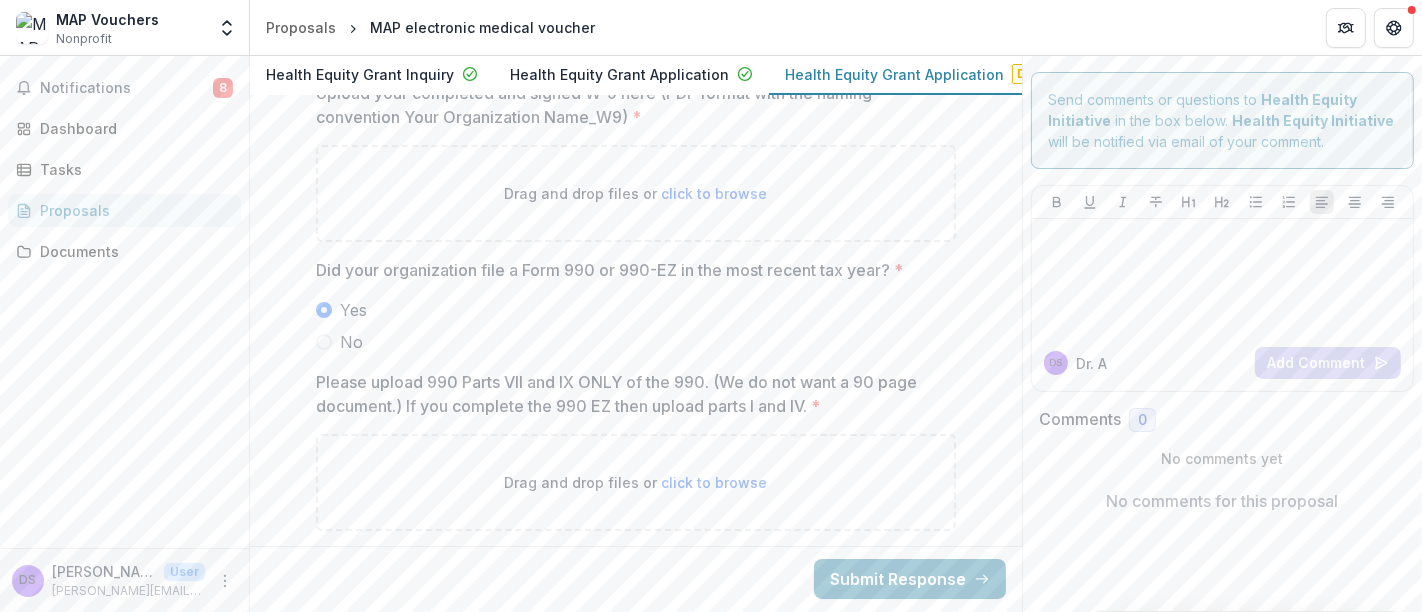click at bounding box center (324, 342) 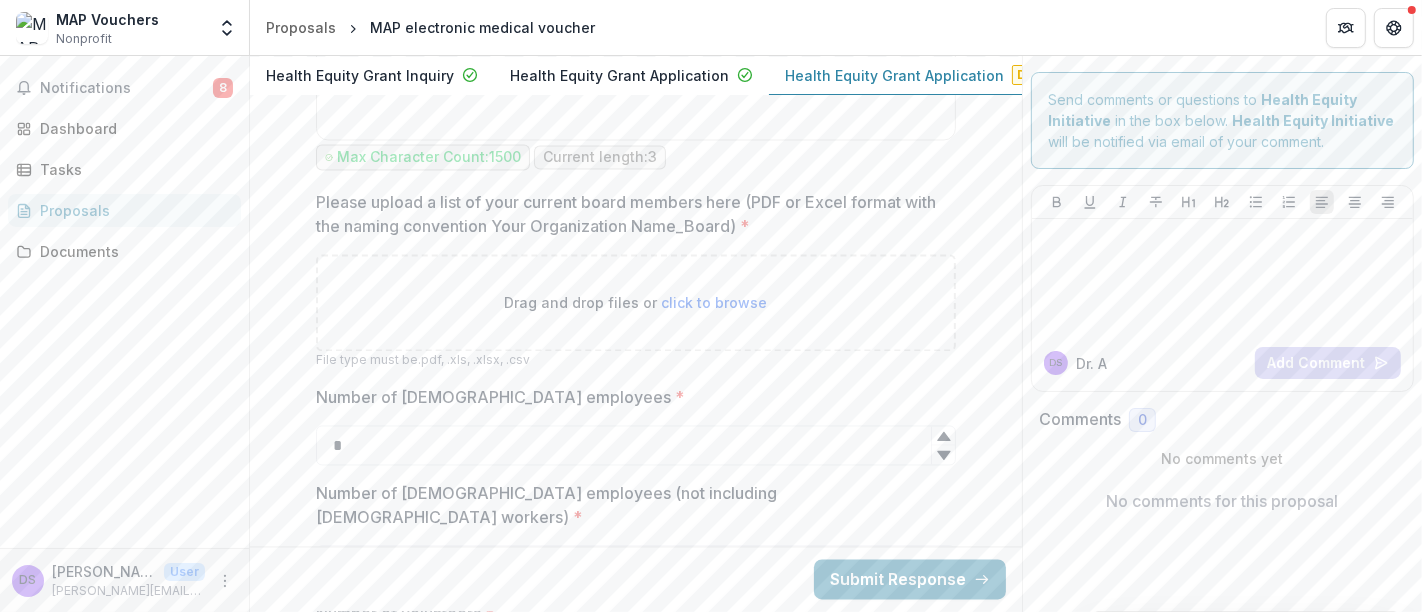 scroll, scrollTop: 3183, scrollLeft: 0, axis: vertical 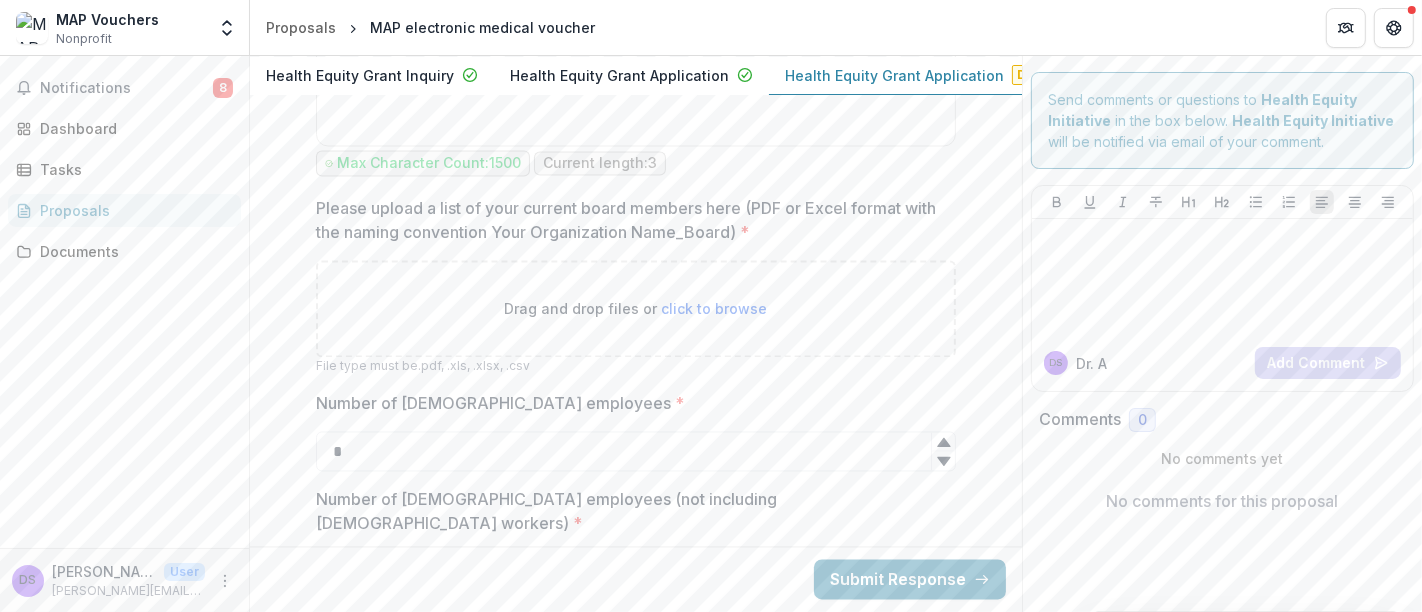 click on "Drag and drop files or   click to browse" at bounding box center [636, 309] 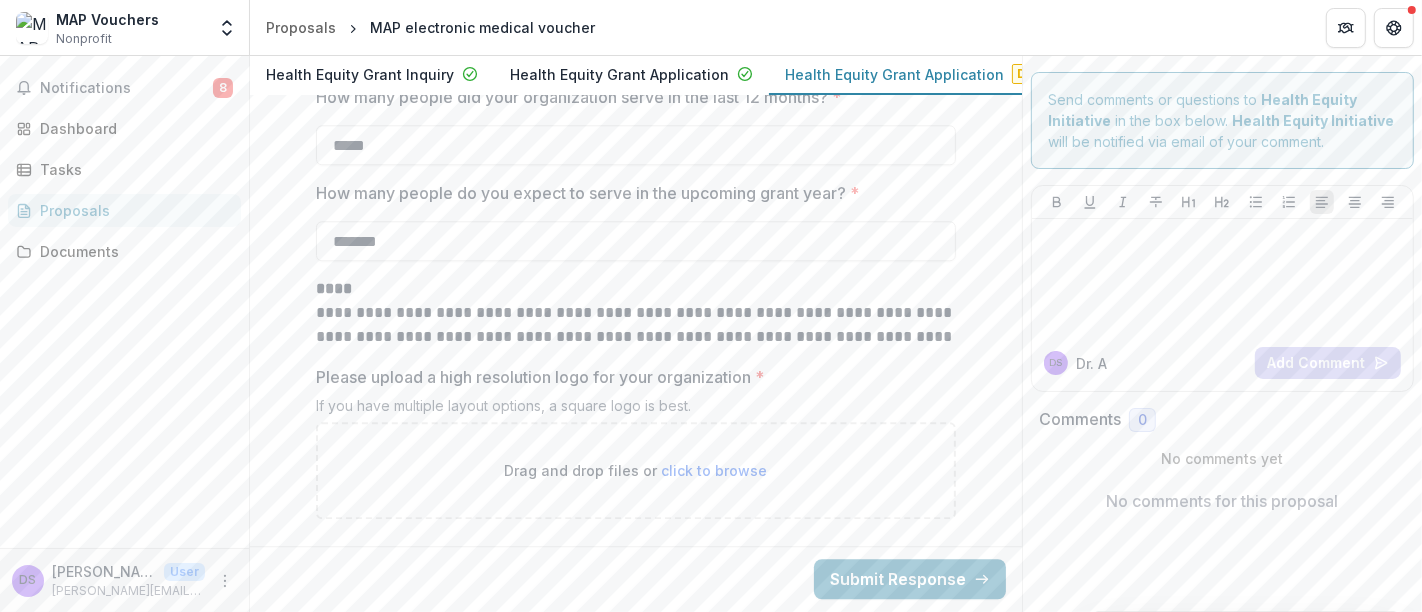 scroll, scrollTop: 4353, scrollLeft: 0, axis: vertical 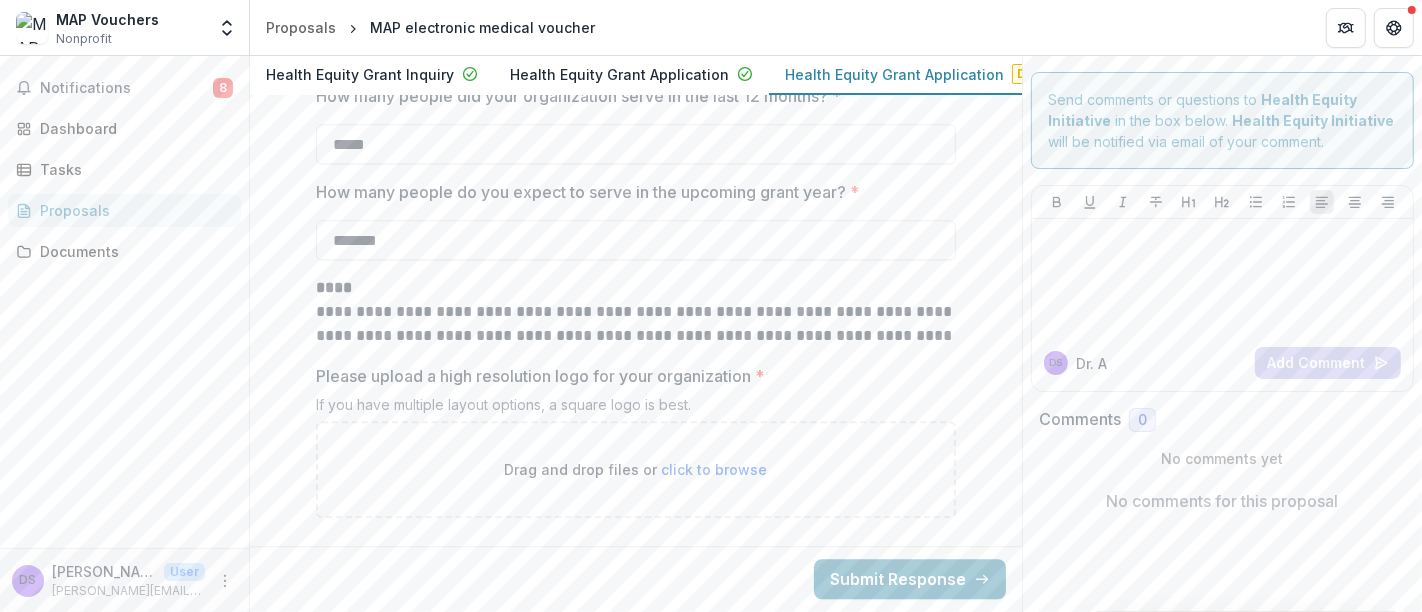 click on "click to browse" at bounding box center (715, 469) 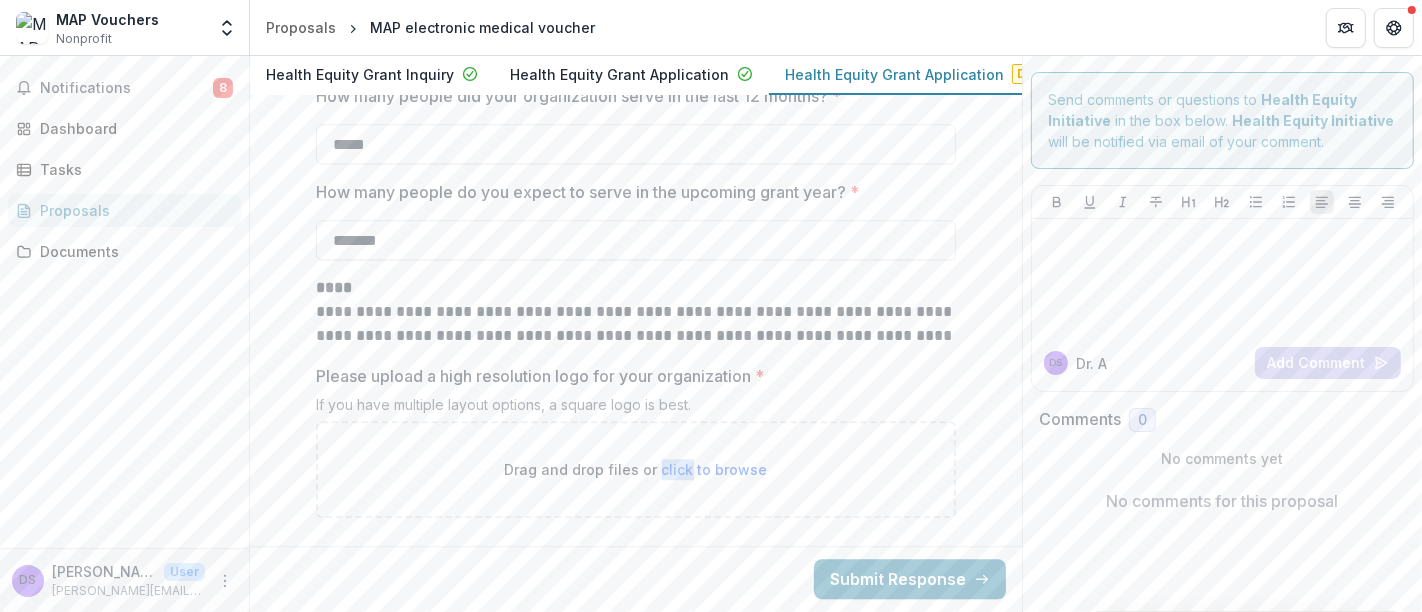 type on "**********" 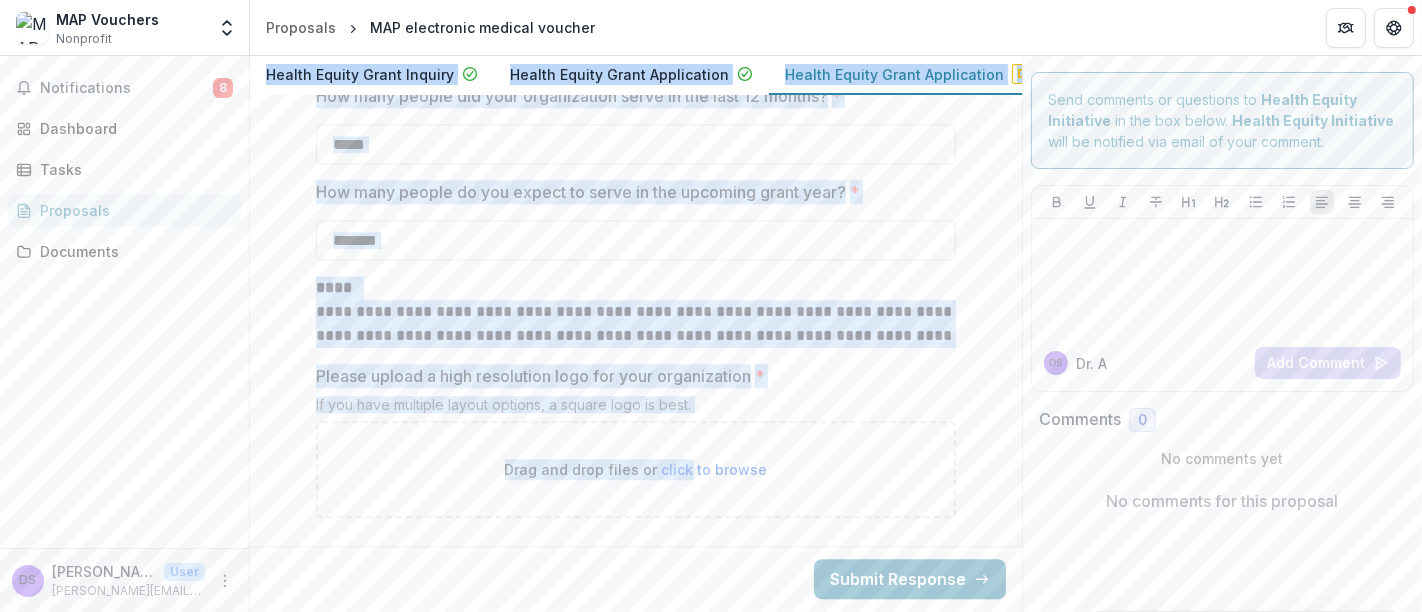 drag, startPoint x: 667, startPoint y: 453, endPoint x: 260, endPoint y: 67, distance: 560.93225 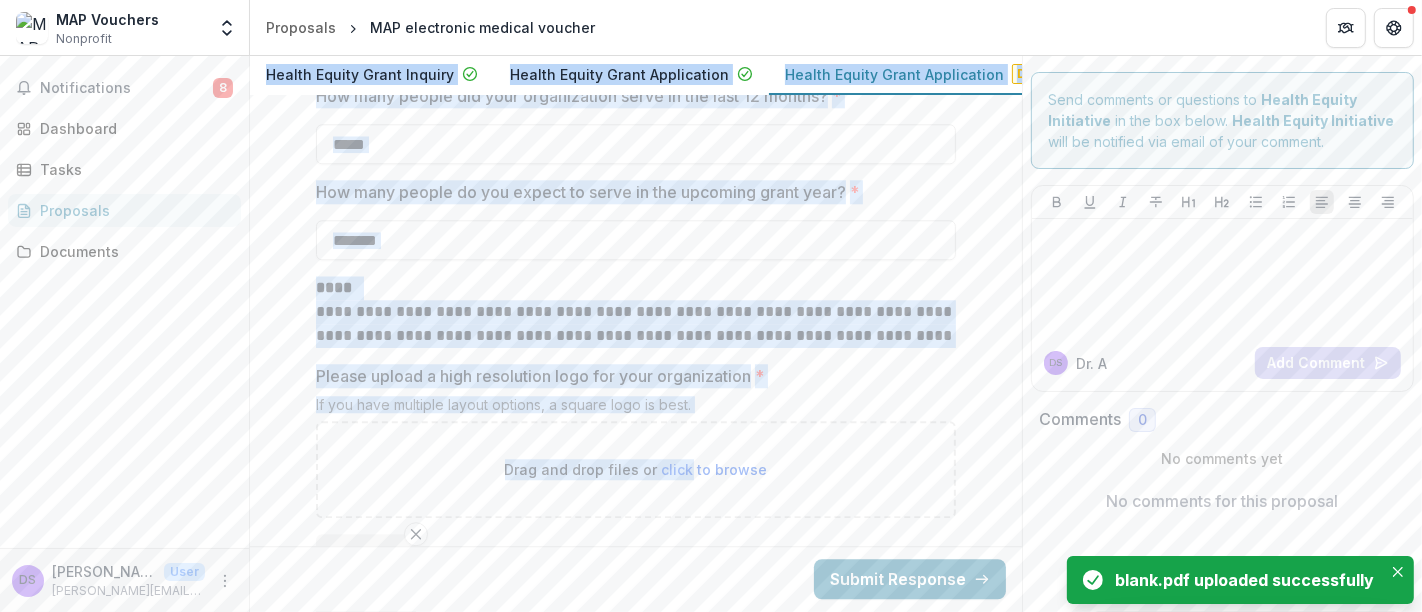 click on "Please upload a high resolution logo for your organization  * If you have multiple layout options, a square logo is best.  Drag and drop files or   click to browse blank.pdf" at bounding box center [636, 523] 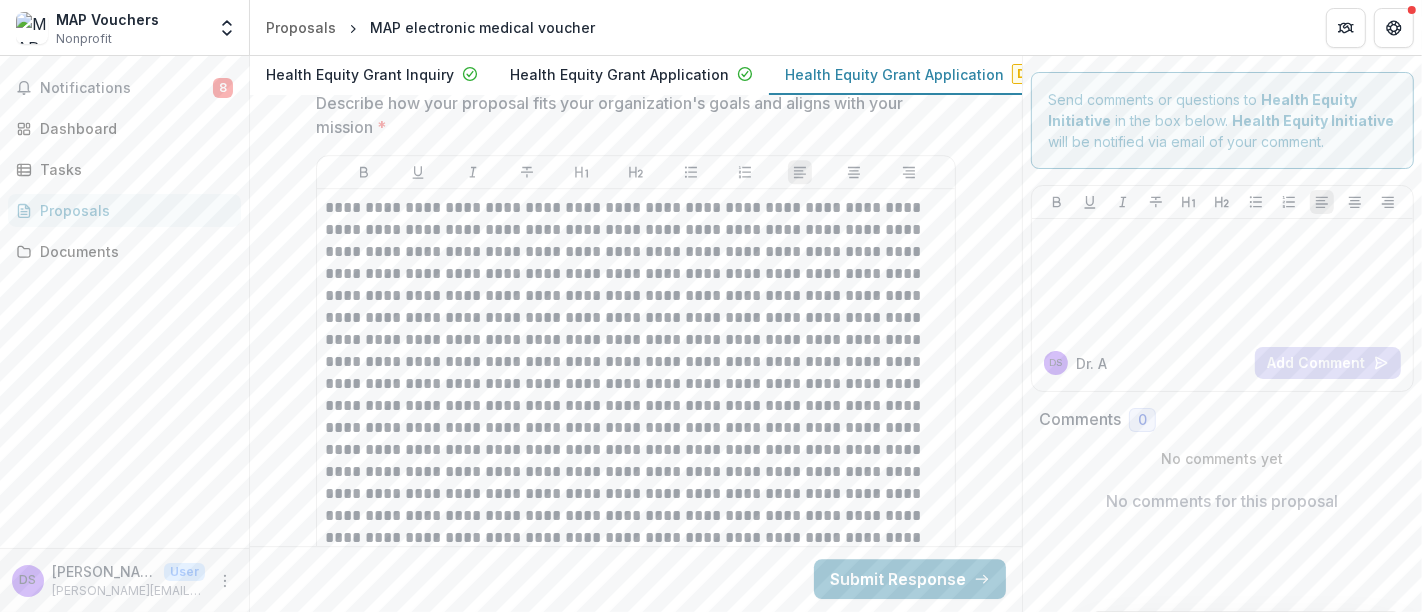scroll, scrollTop: 5083, scrollLeft: 0, axis: vertical 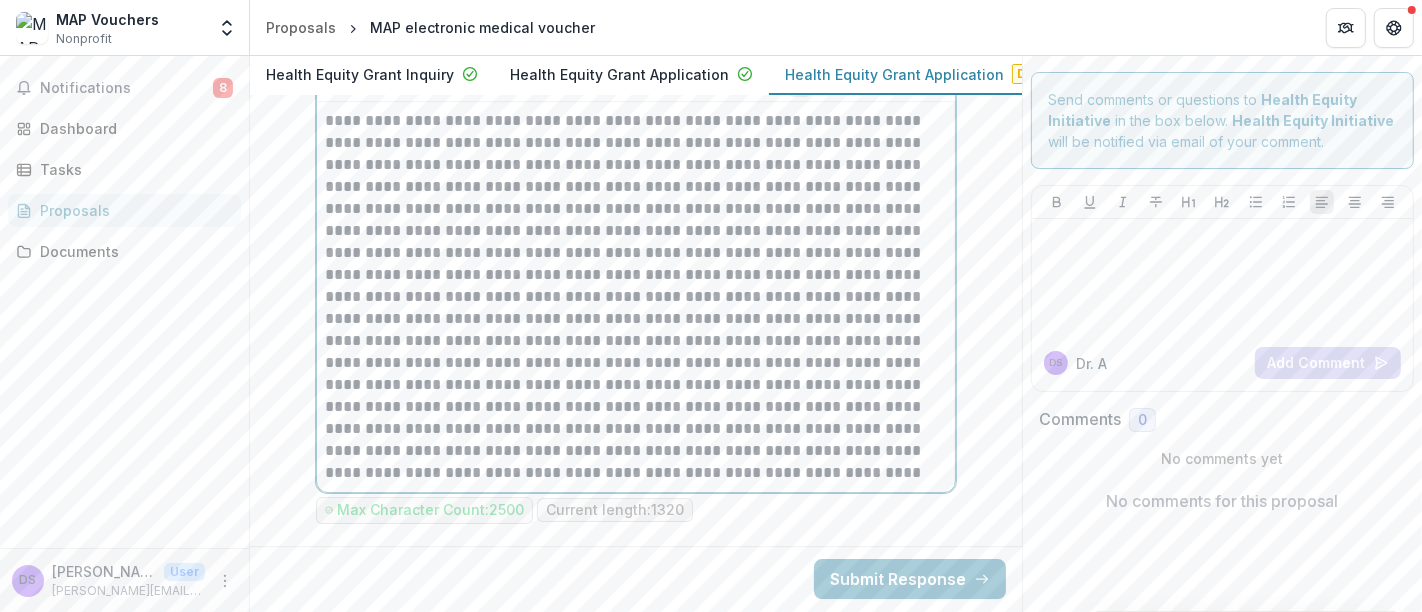 click at bounding box center (636, 297) 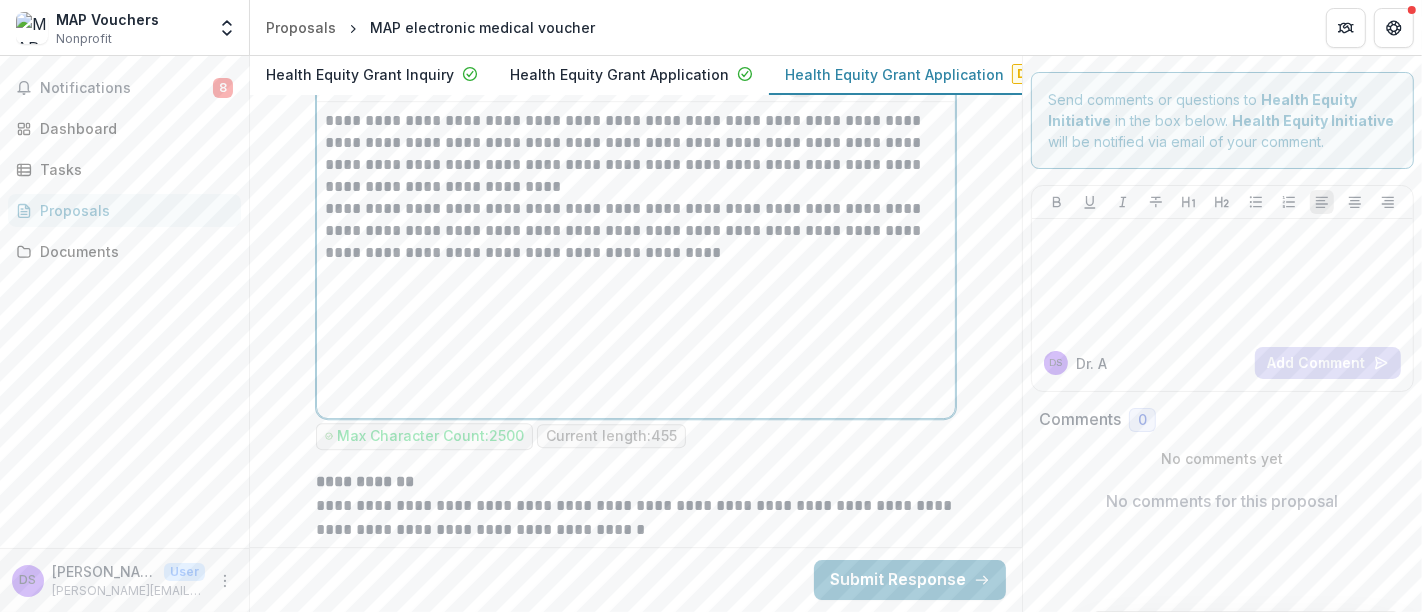 scroll, scrollTop: 5026, scrollLeft: 0, axis: vertical 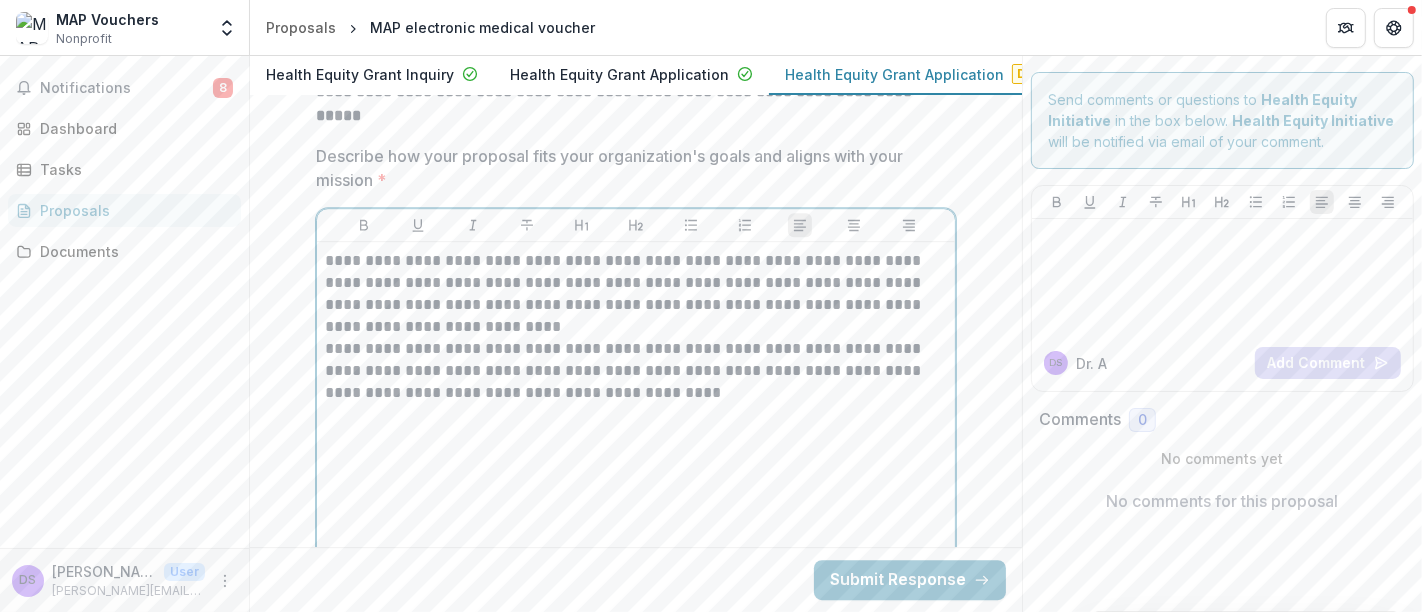 click on "**********" at bounding box center (636, 294) 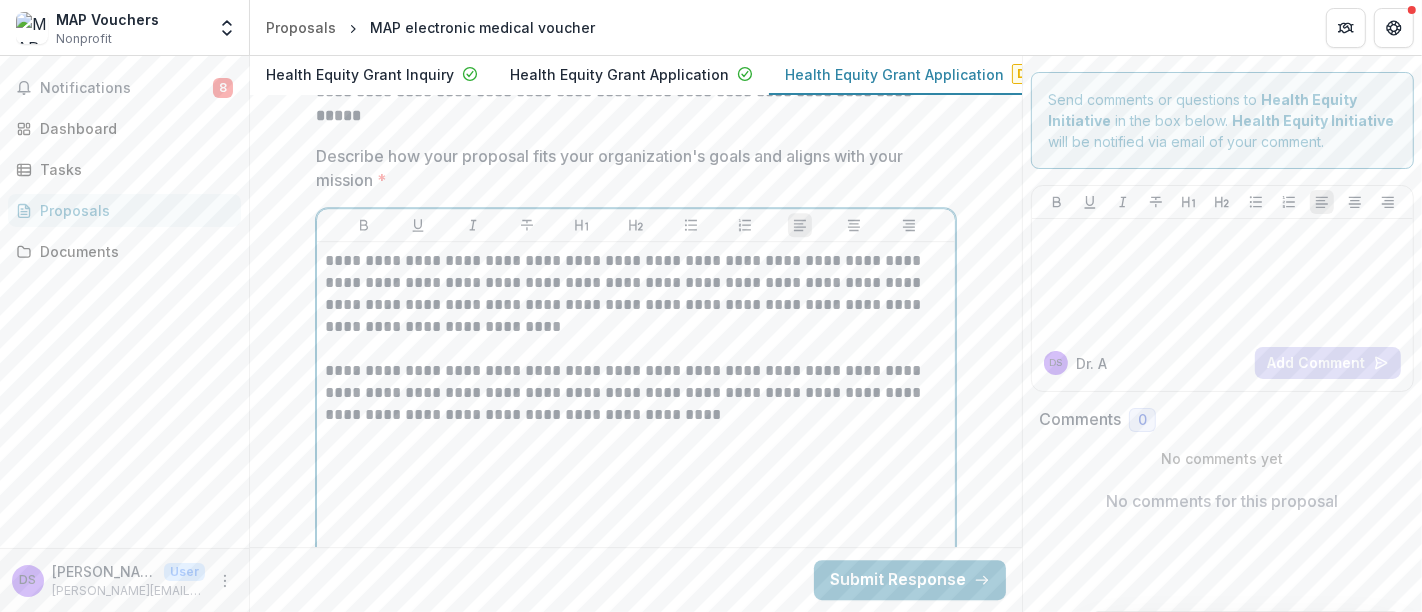 click on "**********" at bounding box center [636, 393] 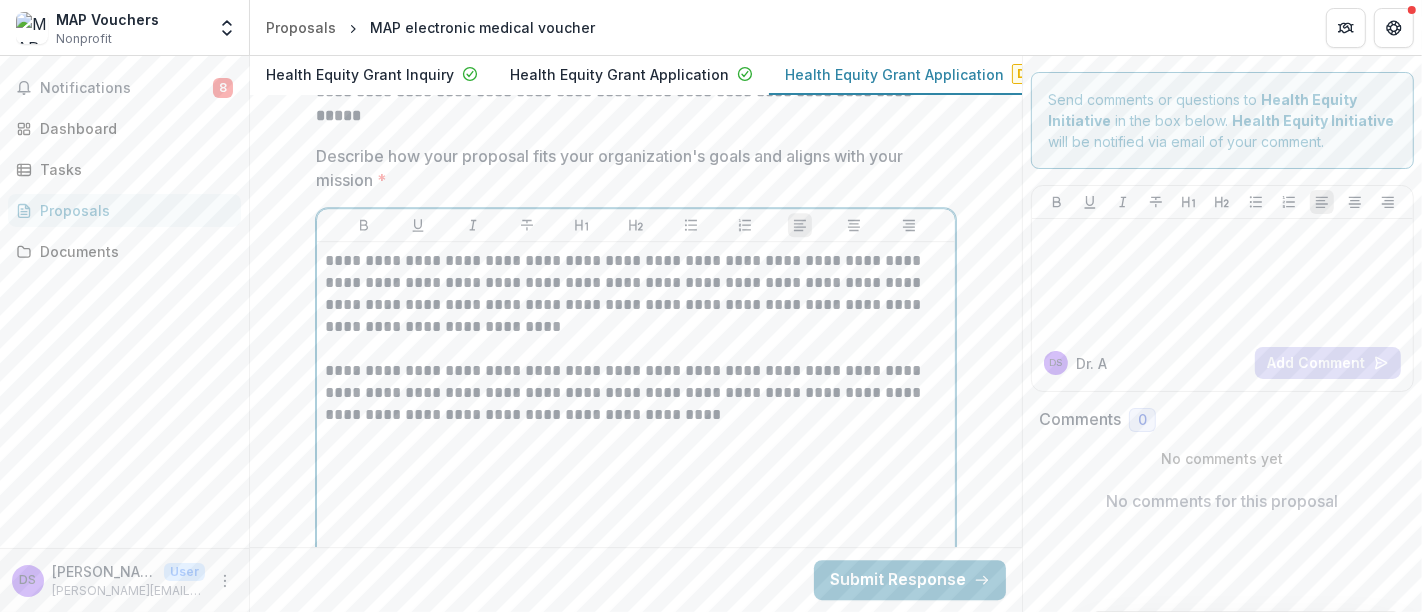 type 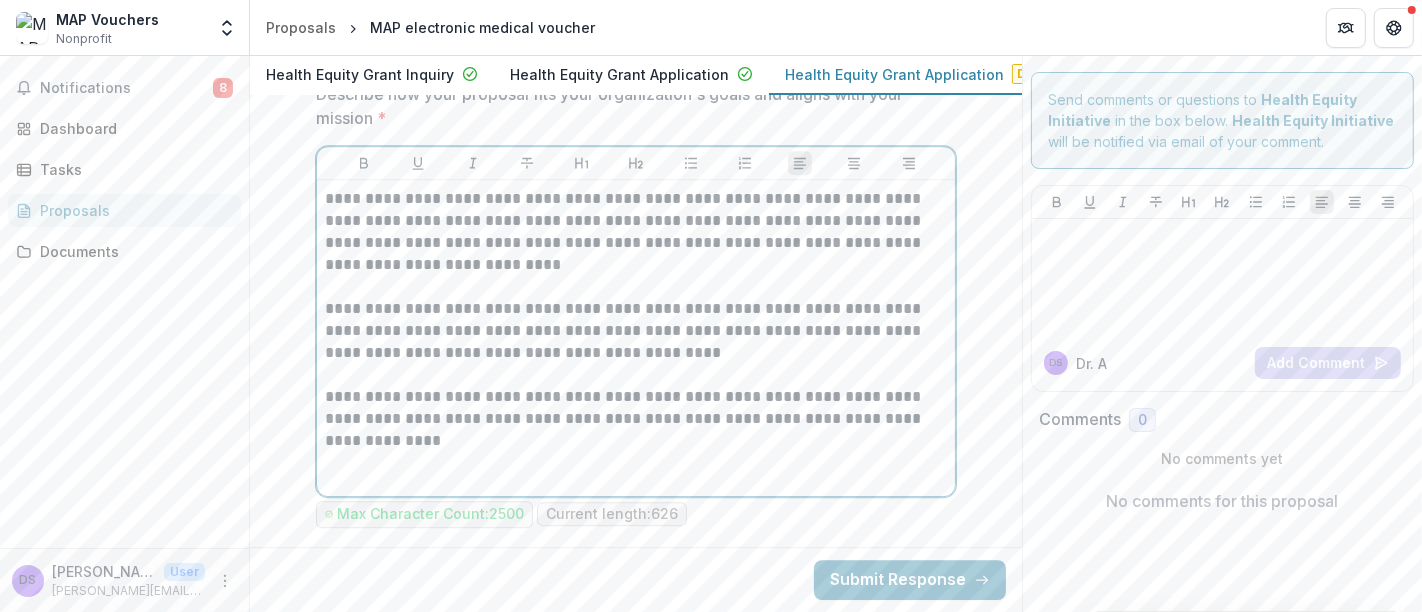 scroll, scrollTop: 5082, scrollLeft: 0, axis: vertical 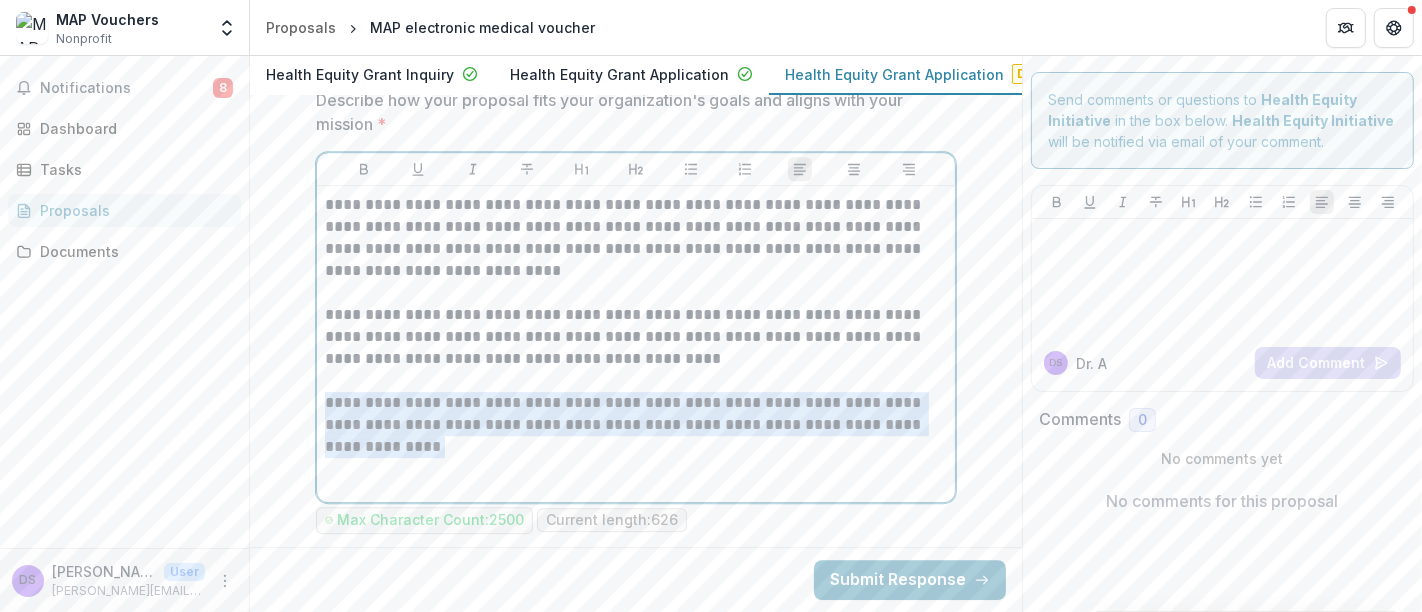 drag, startPoint x: 444, startPoint y: 414, endPoint x: 317, endPoint y: 370, distance: 134.4061 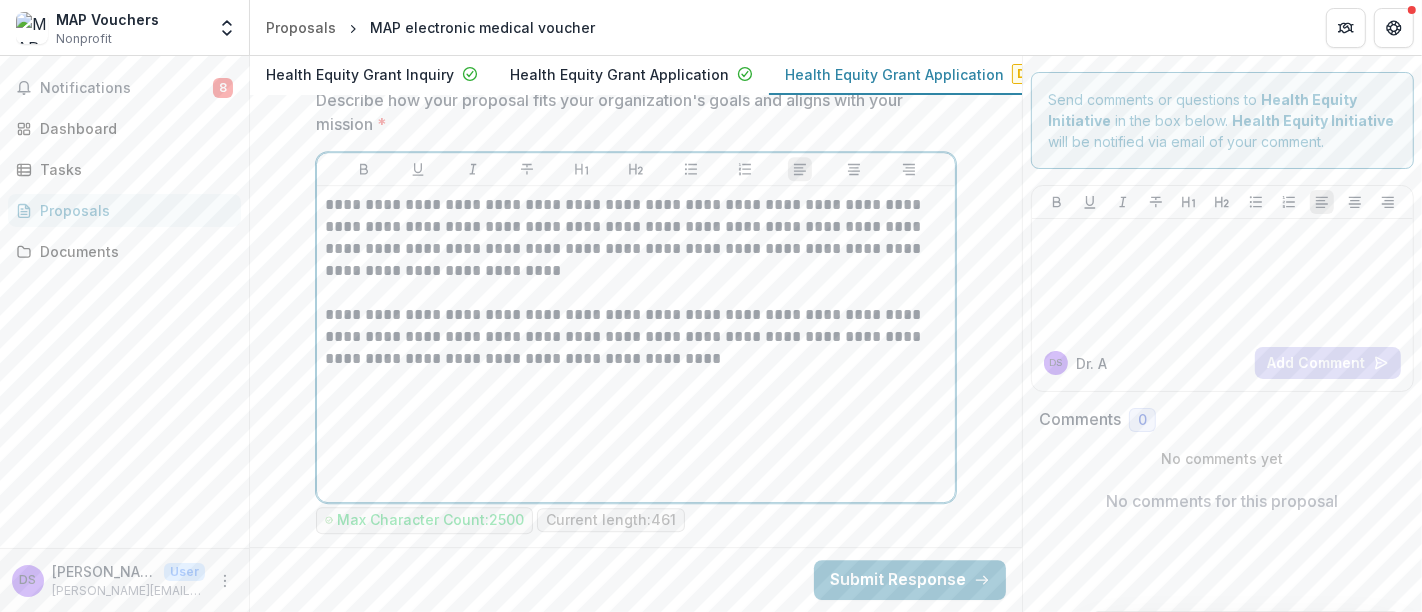 click on "**********" at bounding box center [636, 238] 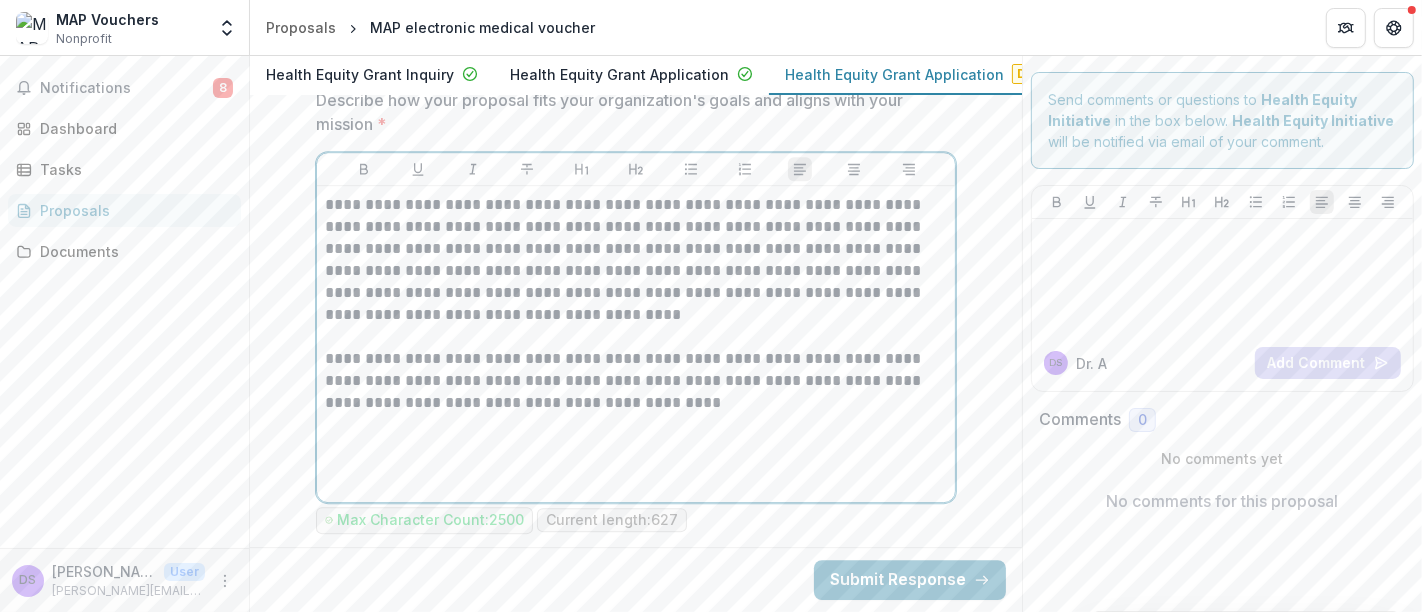 click at bounding box center (636, 447) 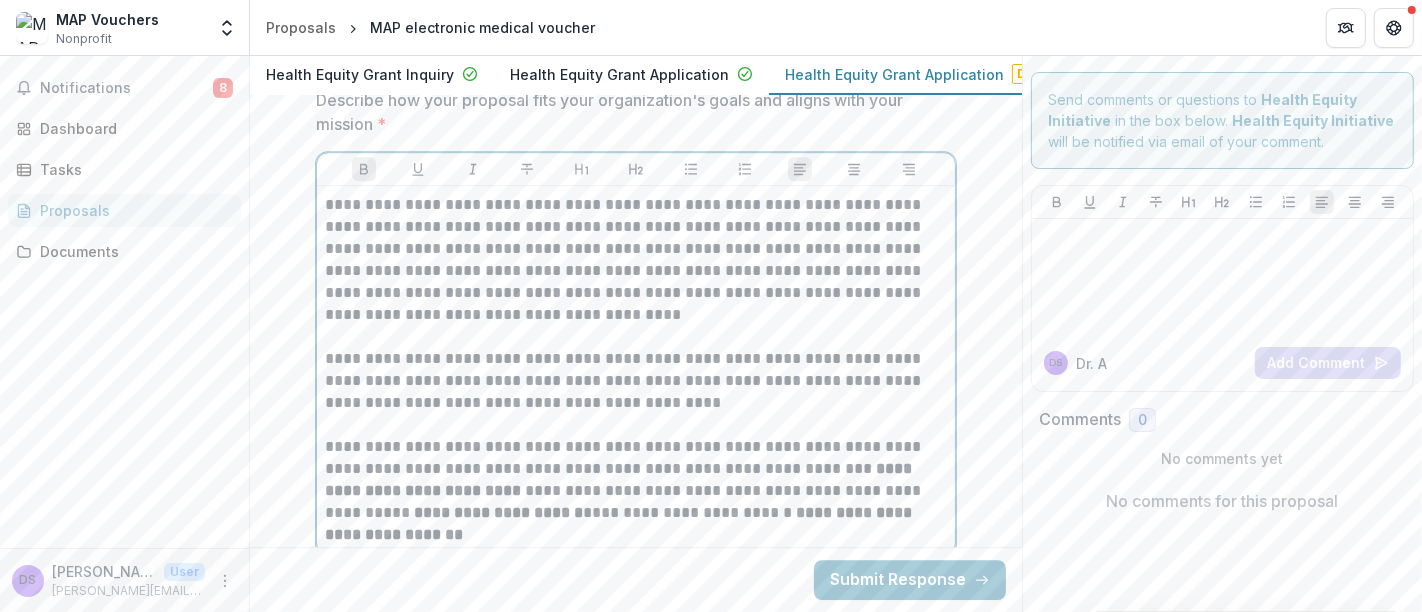 click on "**********" at bounding box center [636, 491] 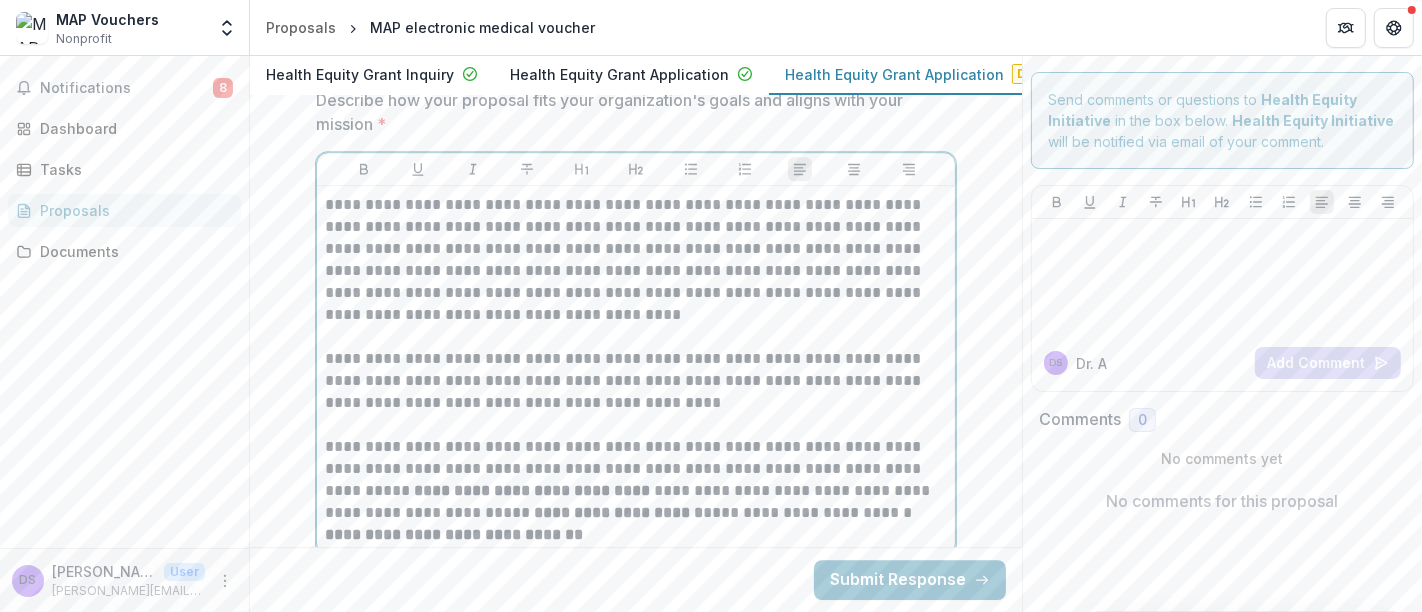 click on "**********" at bounding box center (636, 491) 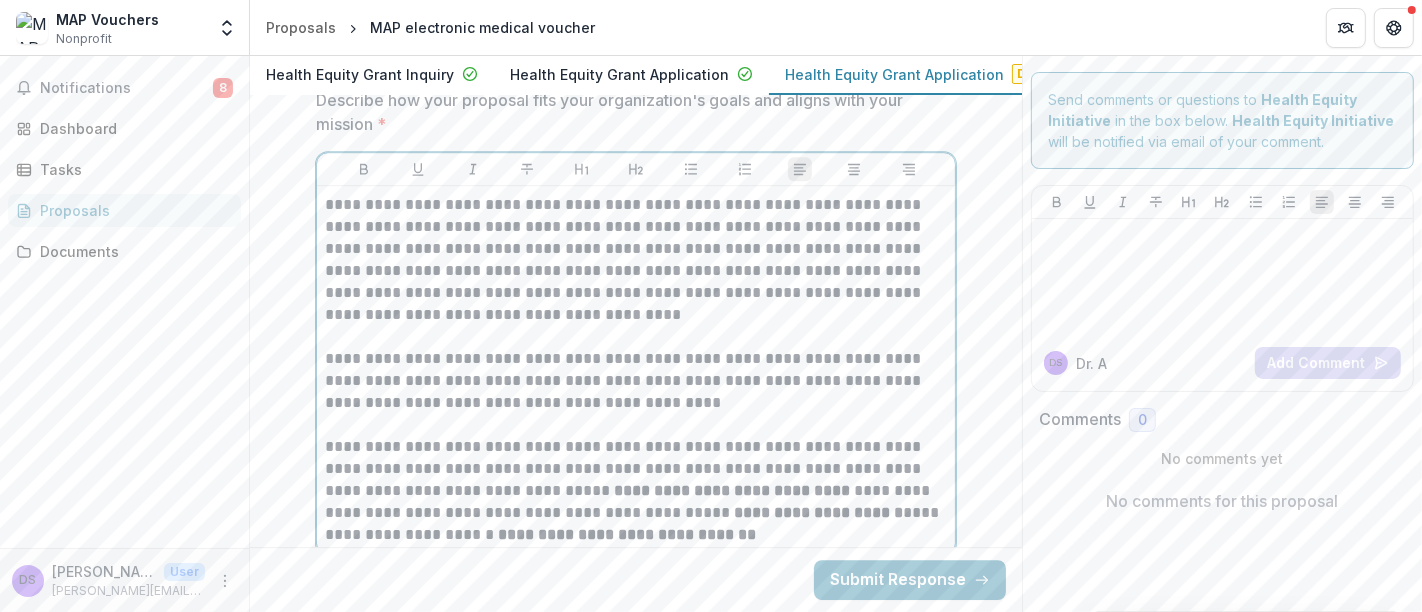 click on "**********" at bounding box center (636, 491) 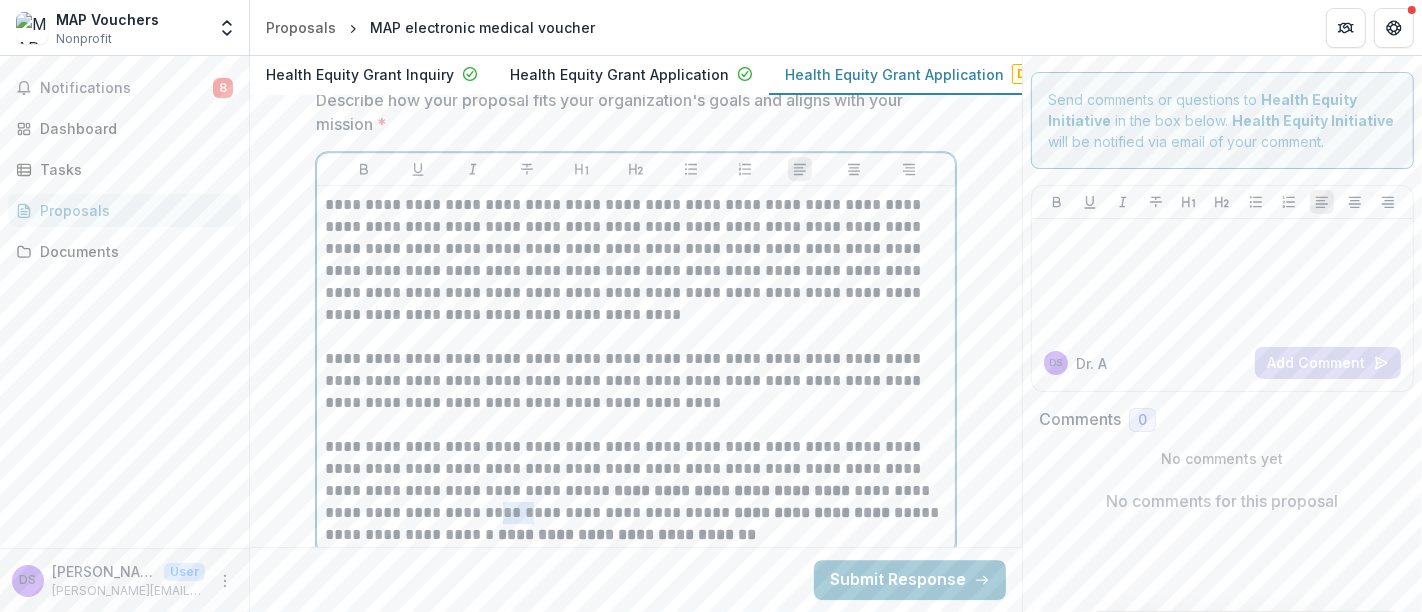 click on "**********" at bounding box center (636, 491) 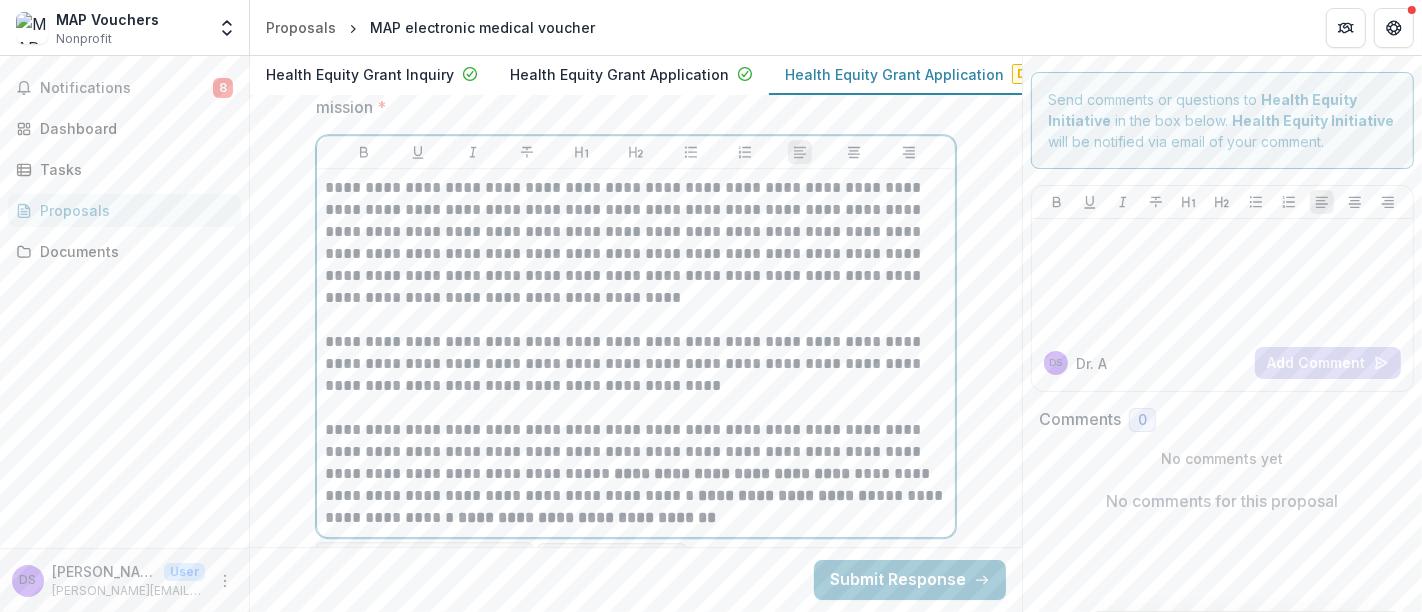 scroll, scrollTop: 5101, scrollLeft: 0, axis: vertical 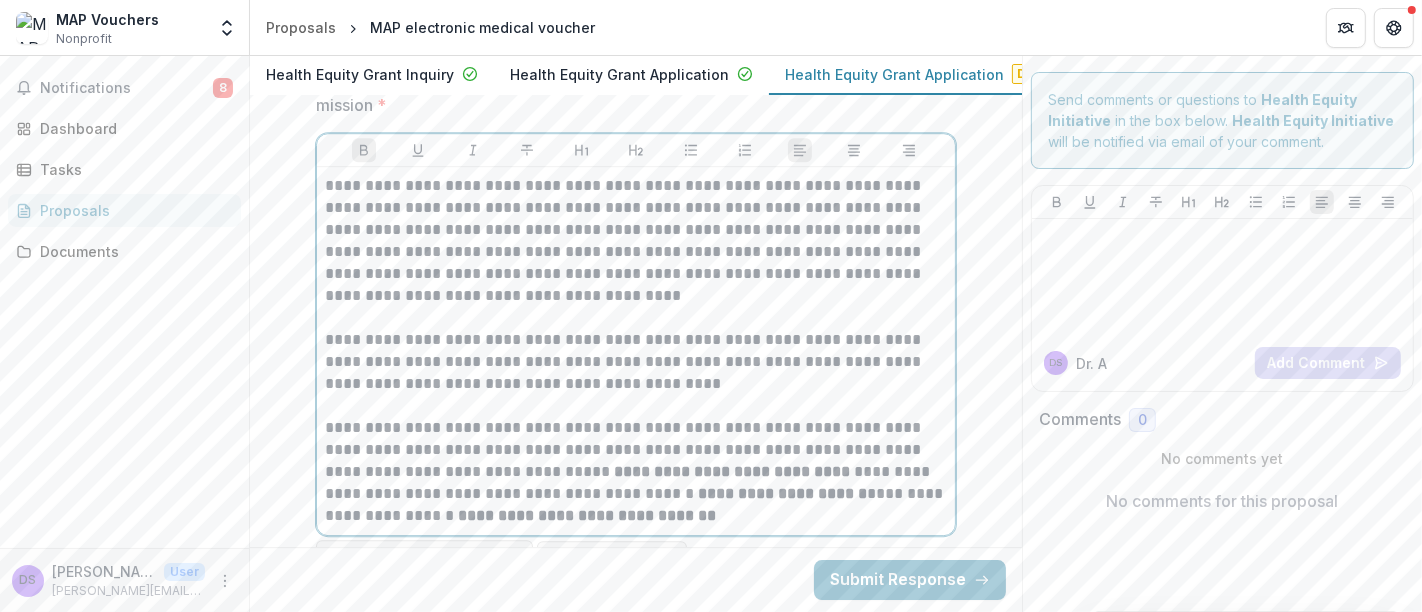 click on "**********" at bounding box center (636, 472) 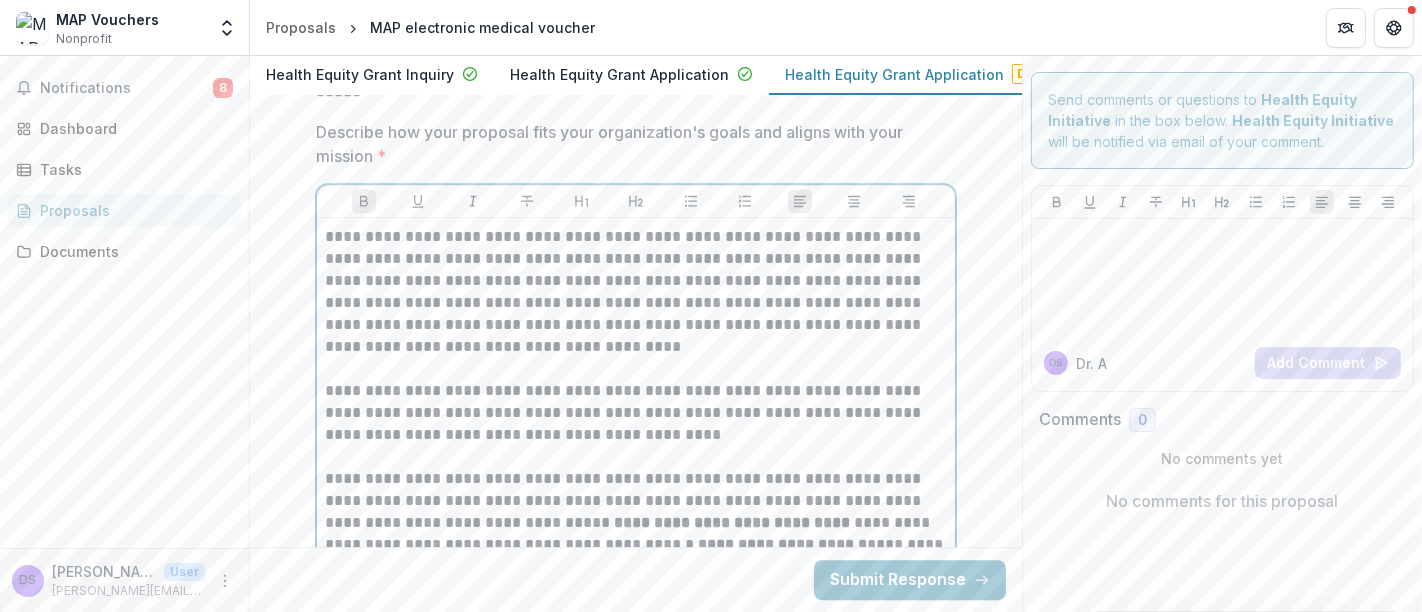 scroll, scrollTop: 5050, scrollLeft: 0, axis: vertical 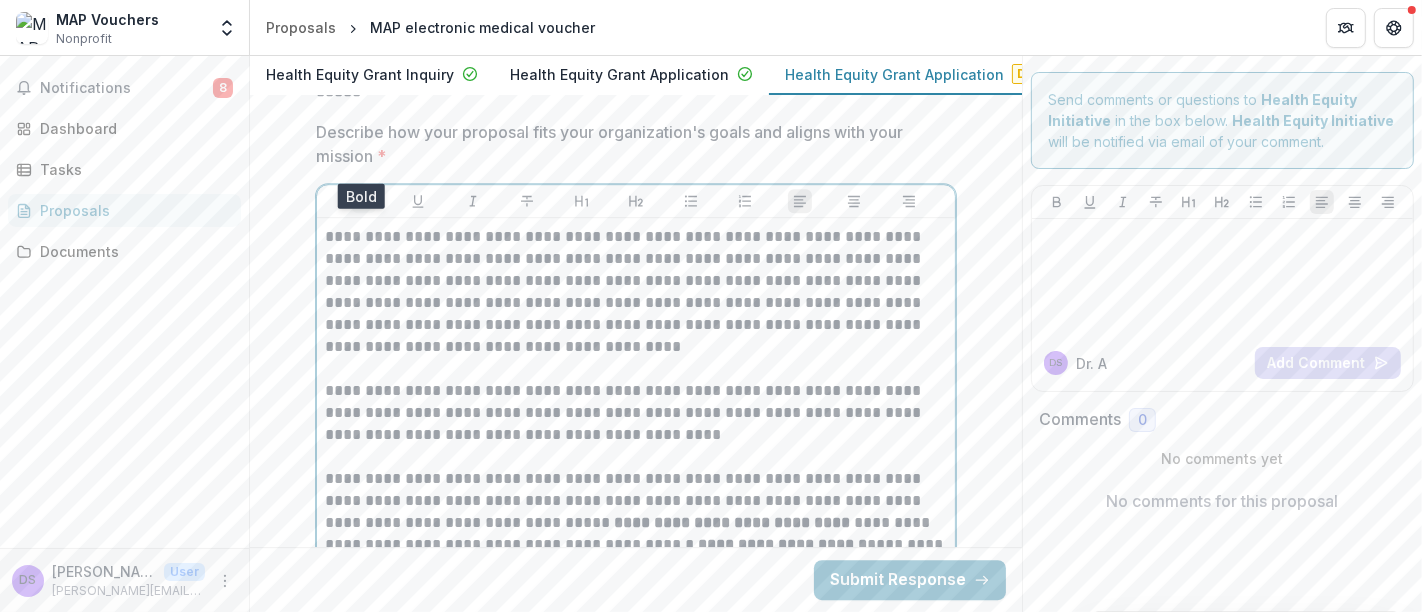 click 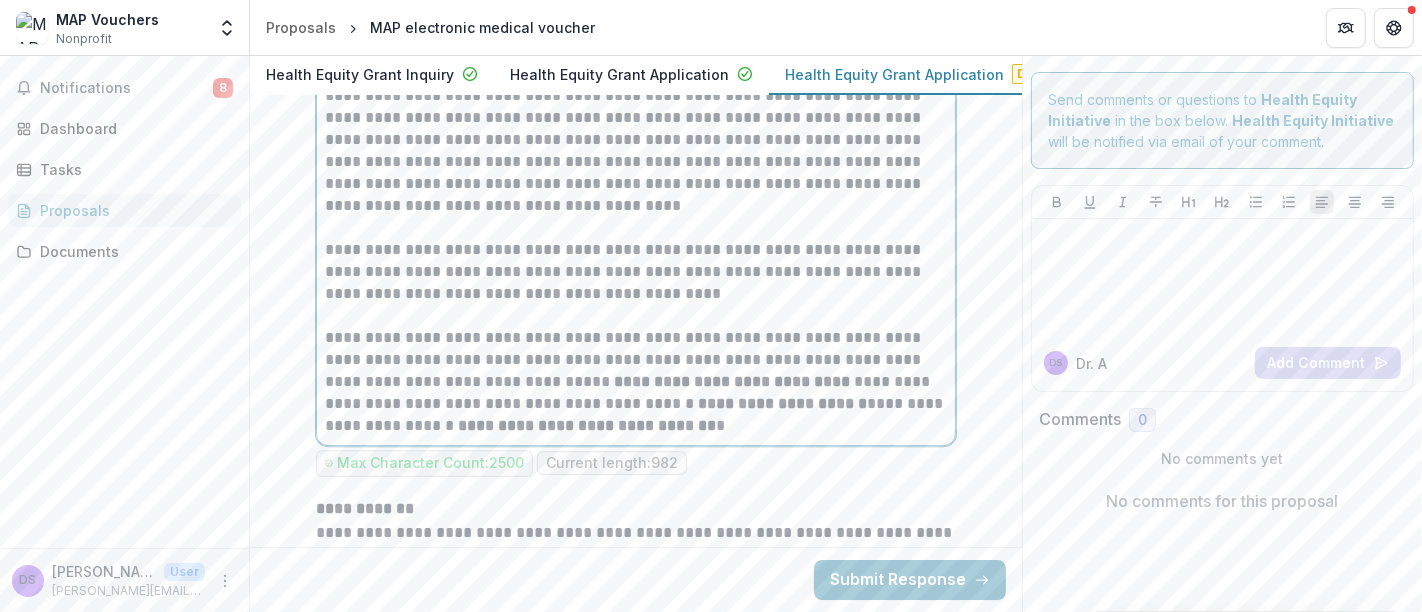 scroll, scrollTop: 5194, scrollLeft: 0, axis: vertical 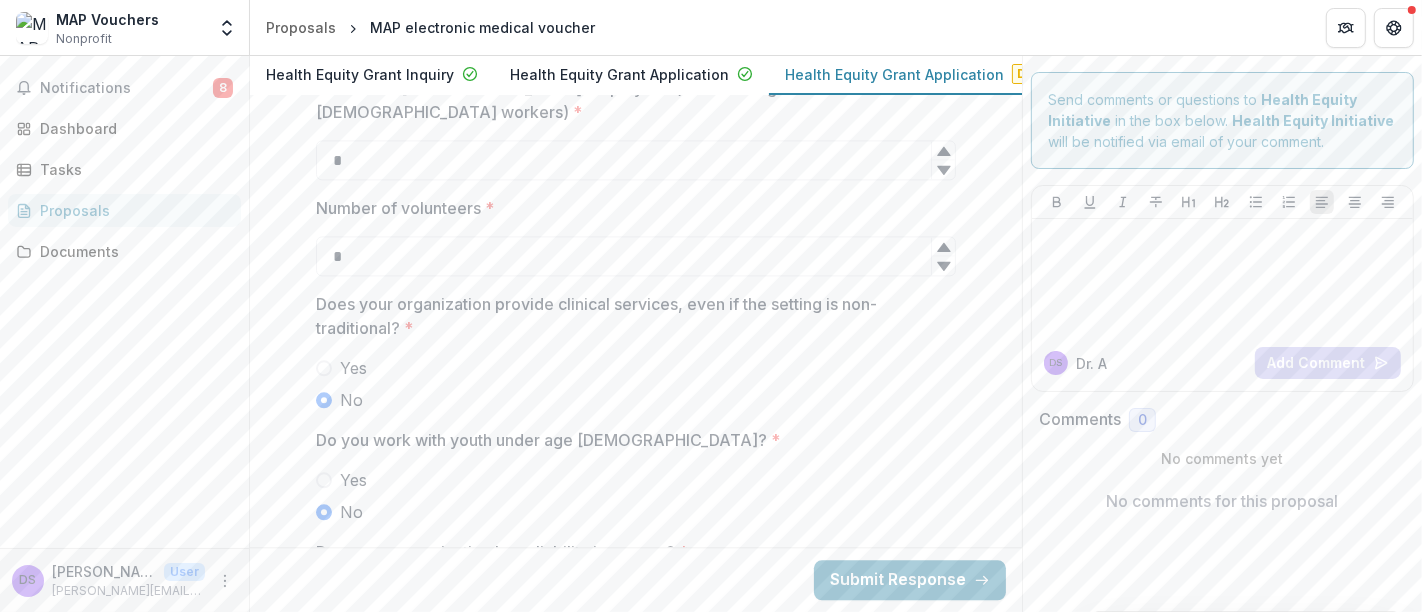 drag, startPoint x: 765, startPoint y: 391, endPoint x: 522, endPoint y: 326, distance: 251.54324 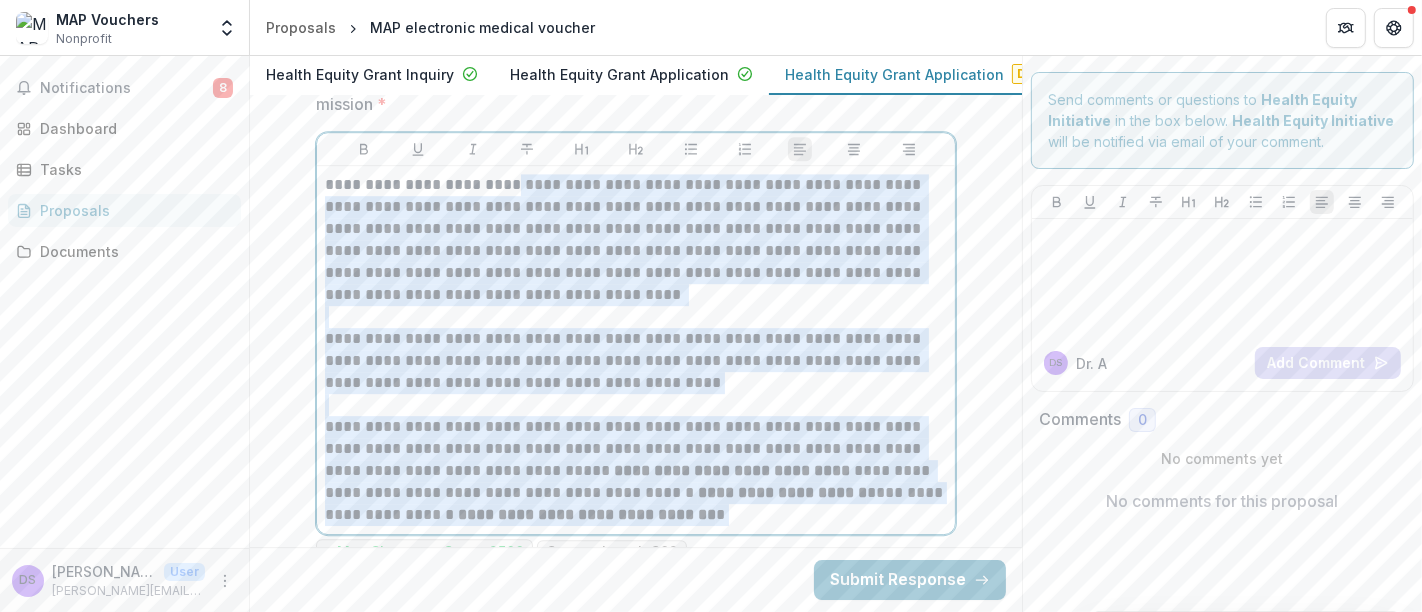 scroll, scrollTop: 5105, scrollLeft: 0, axis: vertical 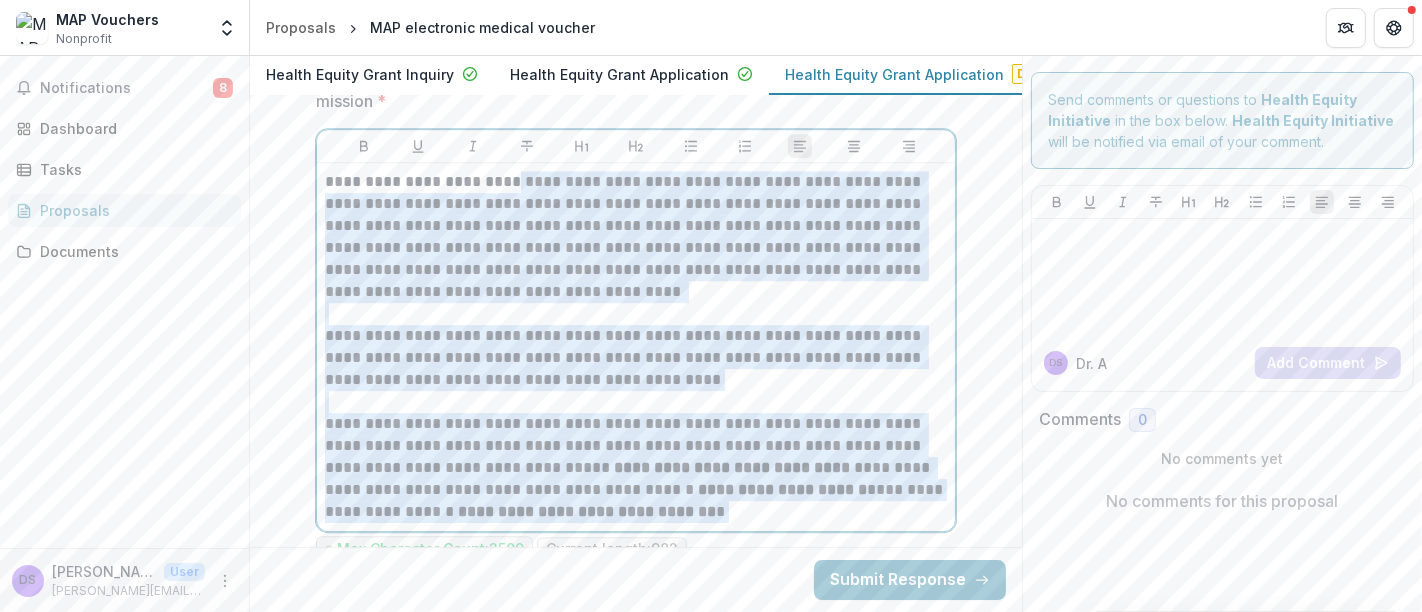 click on "**********" at bounding box center (636, 468) 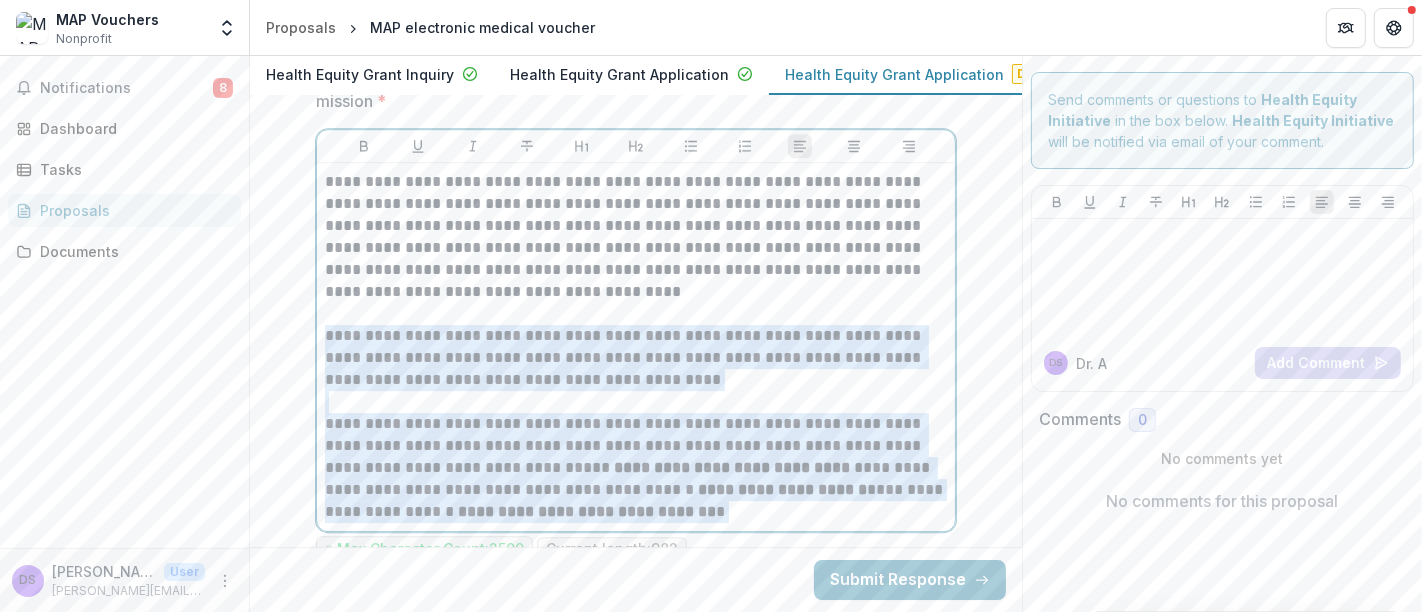 drag, startPoint x: 763, startPoint y: 482, endPoint x: 318, endPoint y: 295, distance: 482.69452 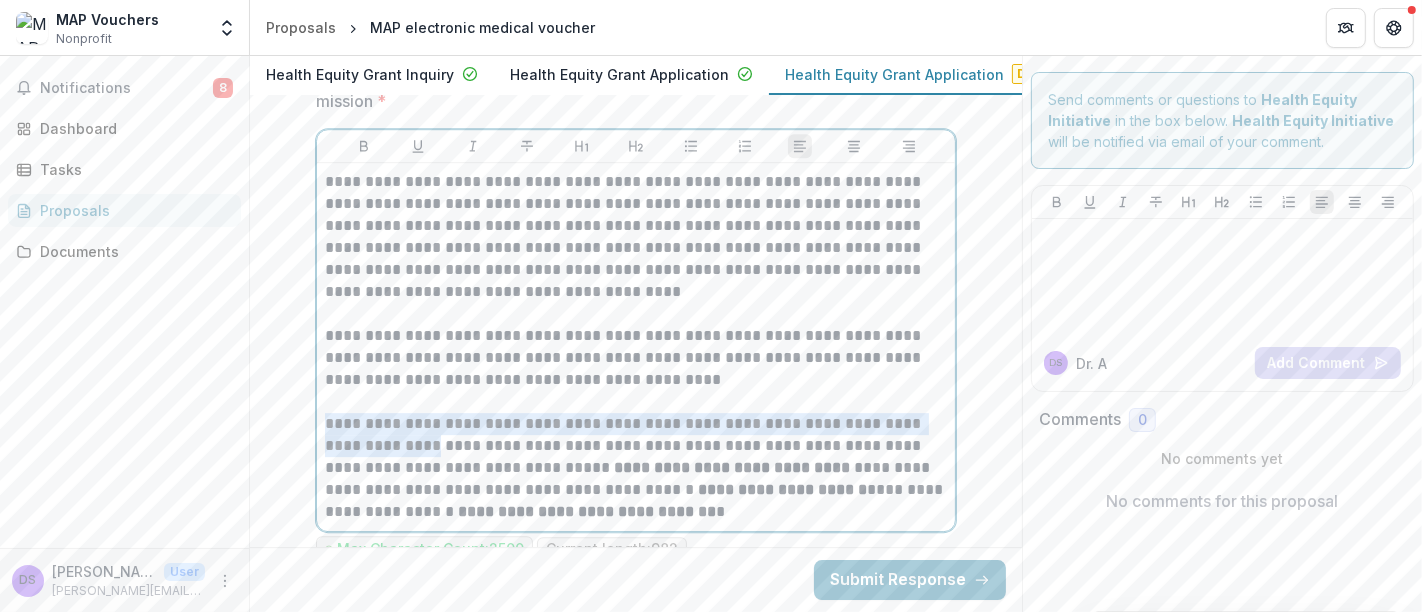 drag, startPoint x: 403, startPoint y: 407, endPoint x: 328, endPoint y: 395, distance: 75.95393 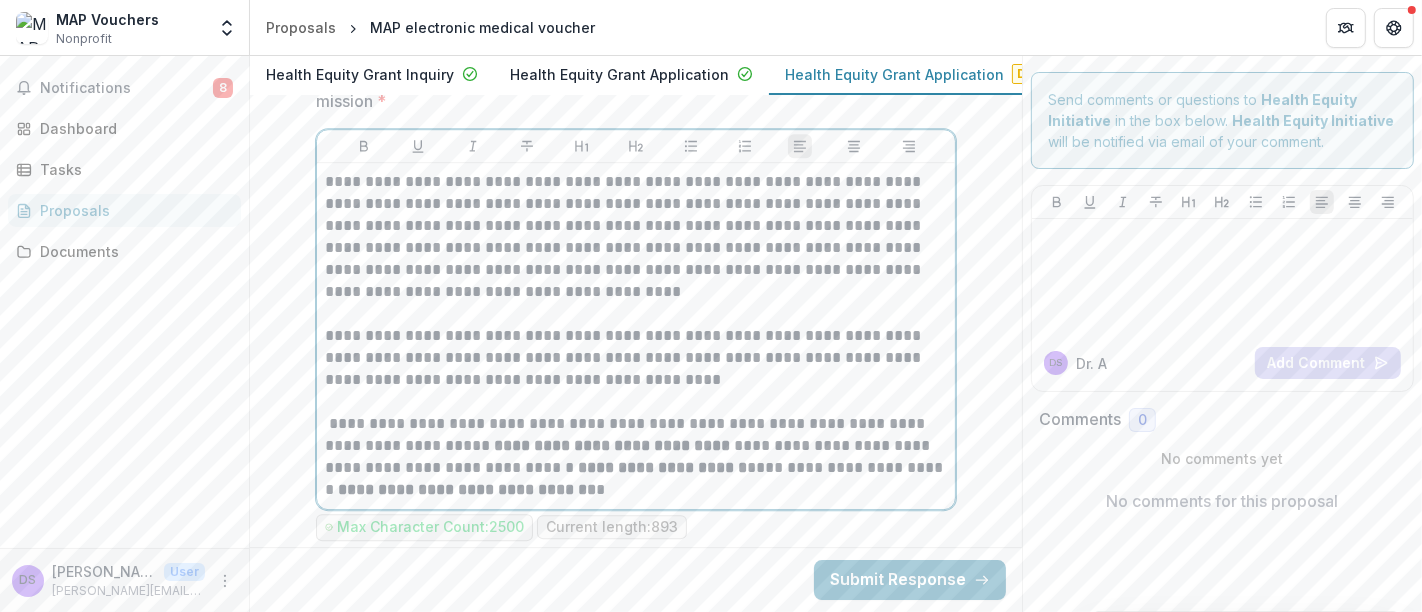 click on "**********" at bounding box center (636, 457) 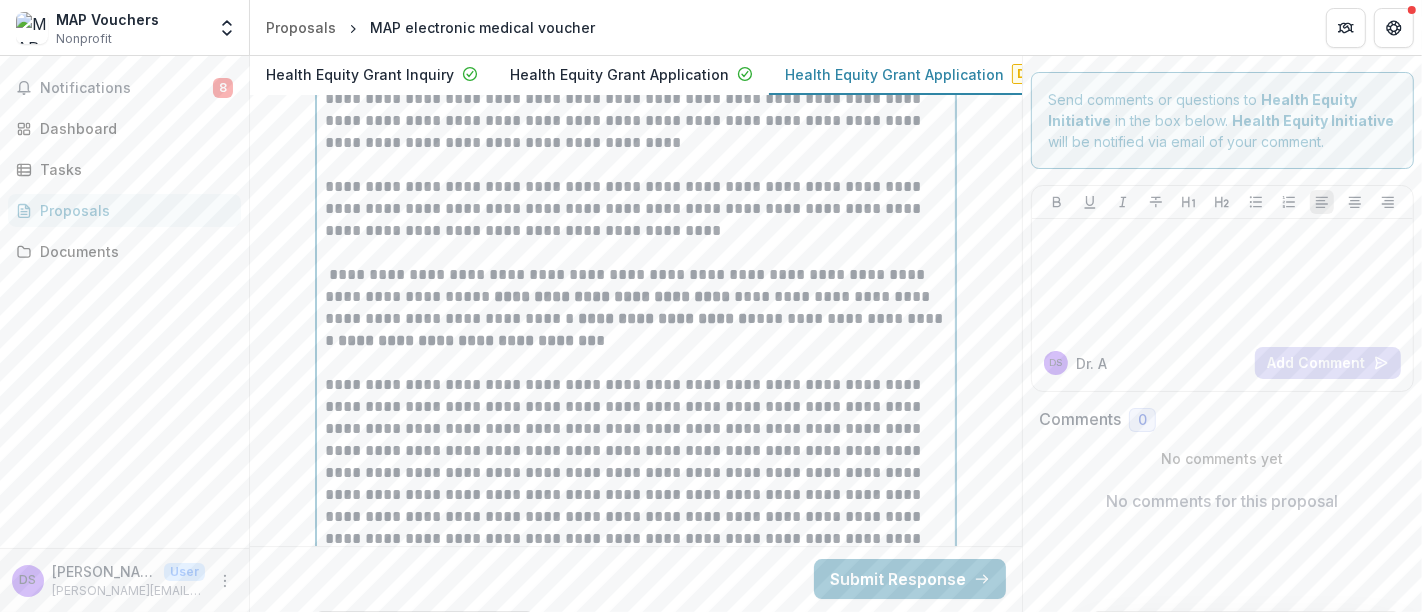 scroll, scrollTop: 5255, scrollLeft: 0, axis: vertical 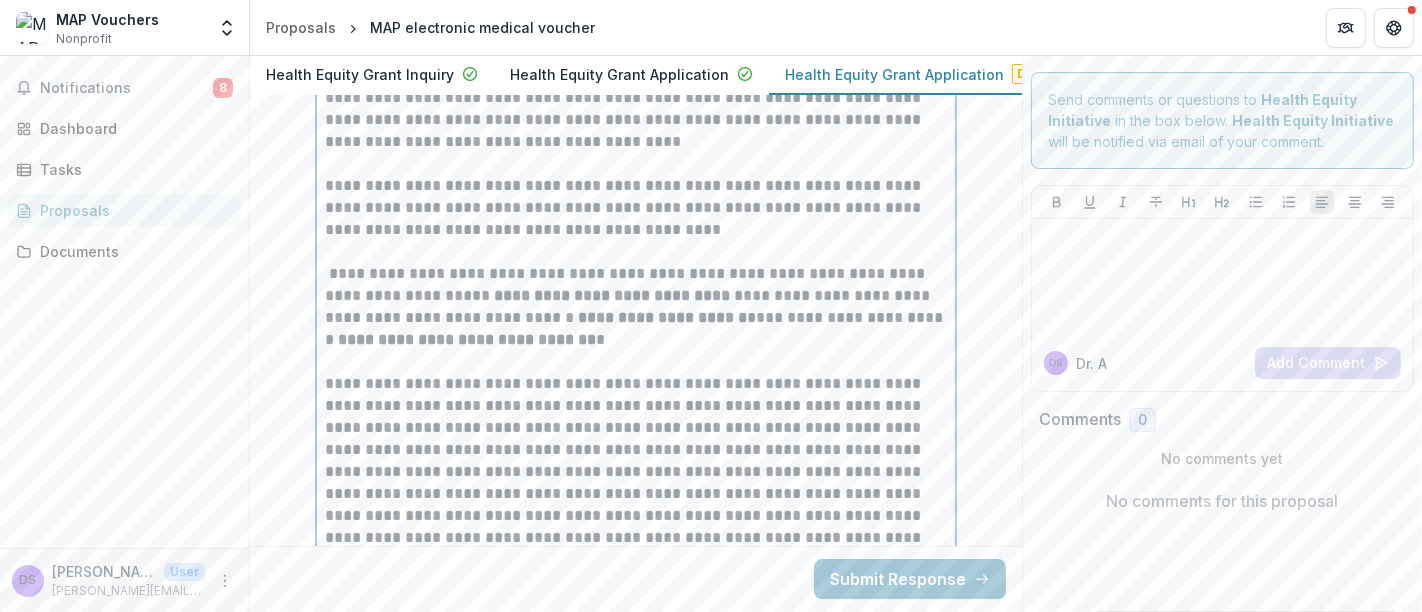 click on "**********" at bounding box center (636, 472) 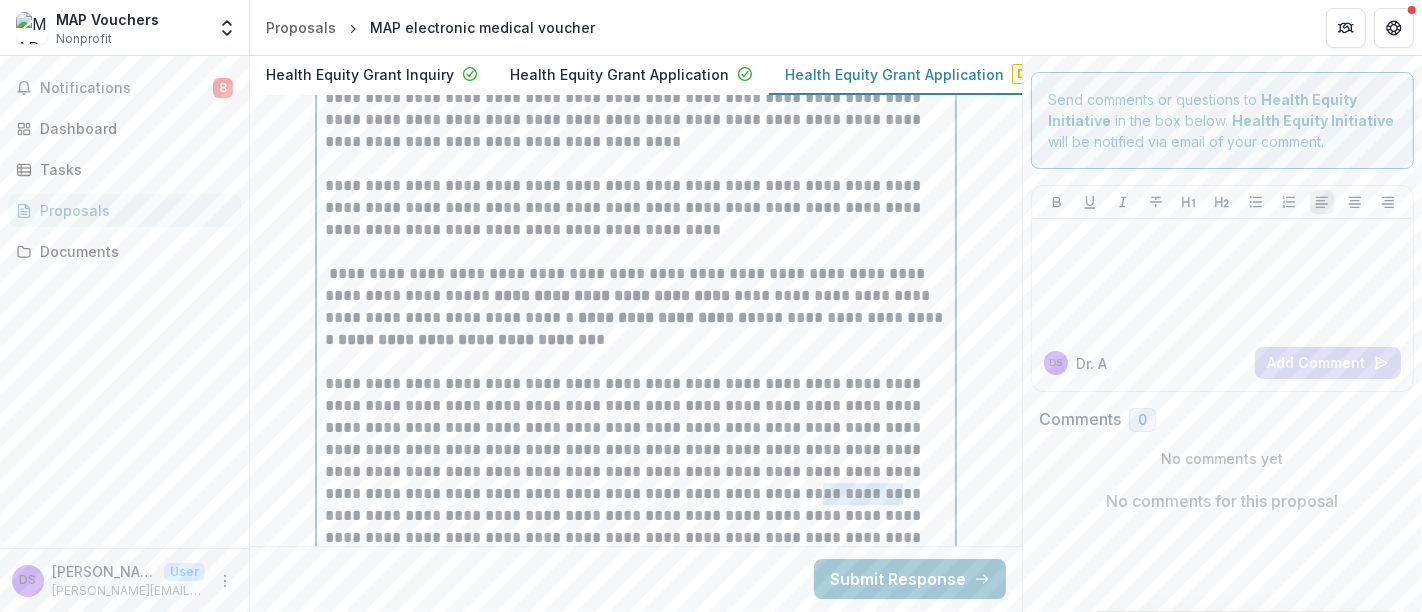 click on "**********" at bounding box center (636, 472) 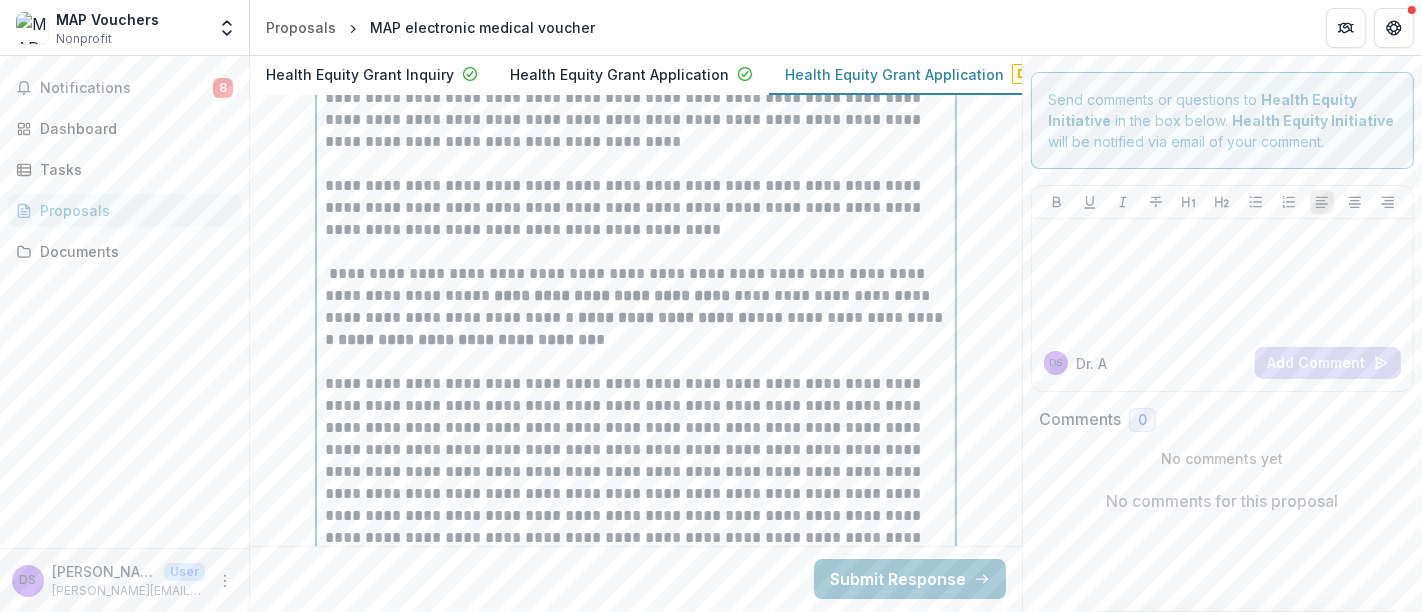 click on "**********" at bounding box center (636, 472) 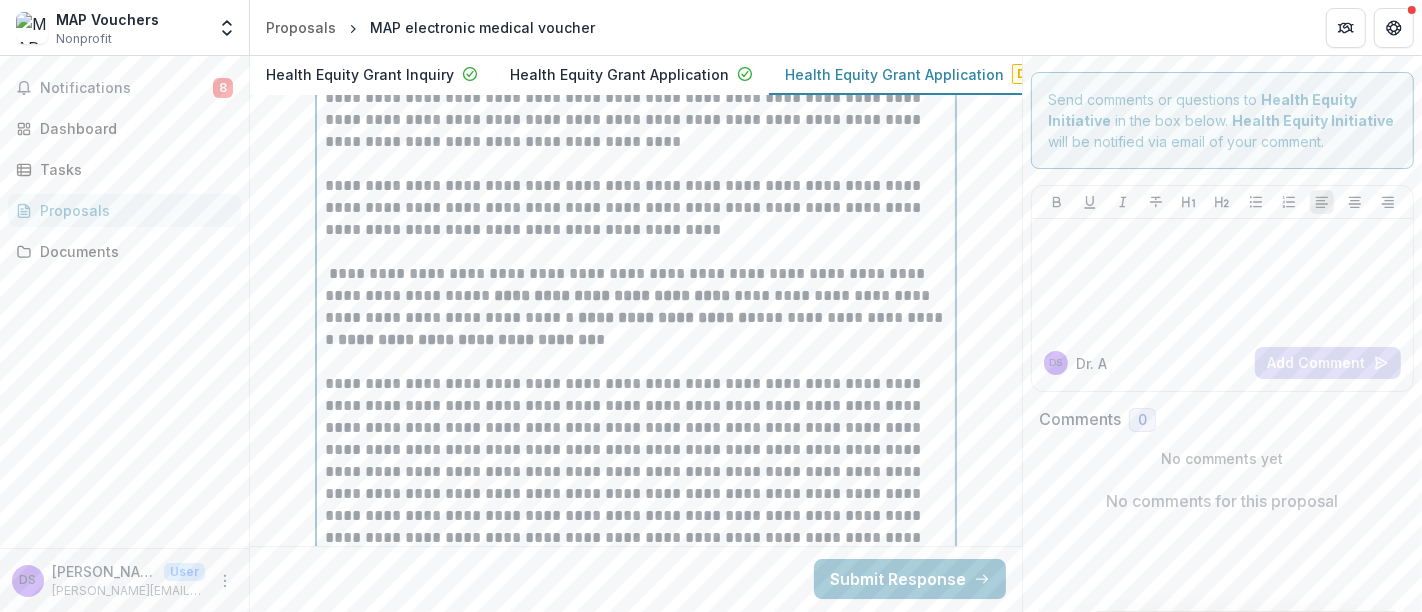 click on "**********" at bounding box center [636, 472] 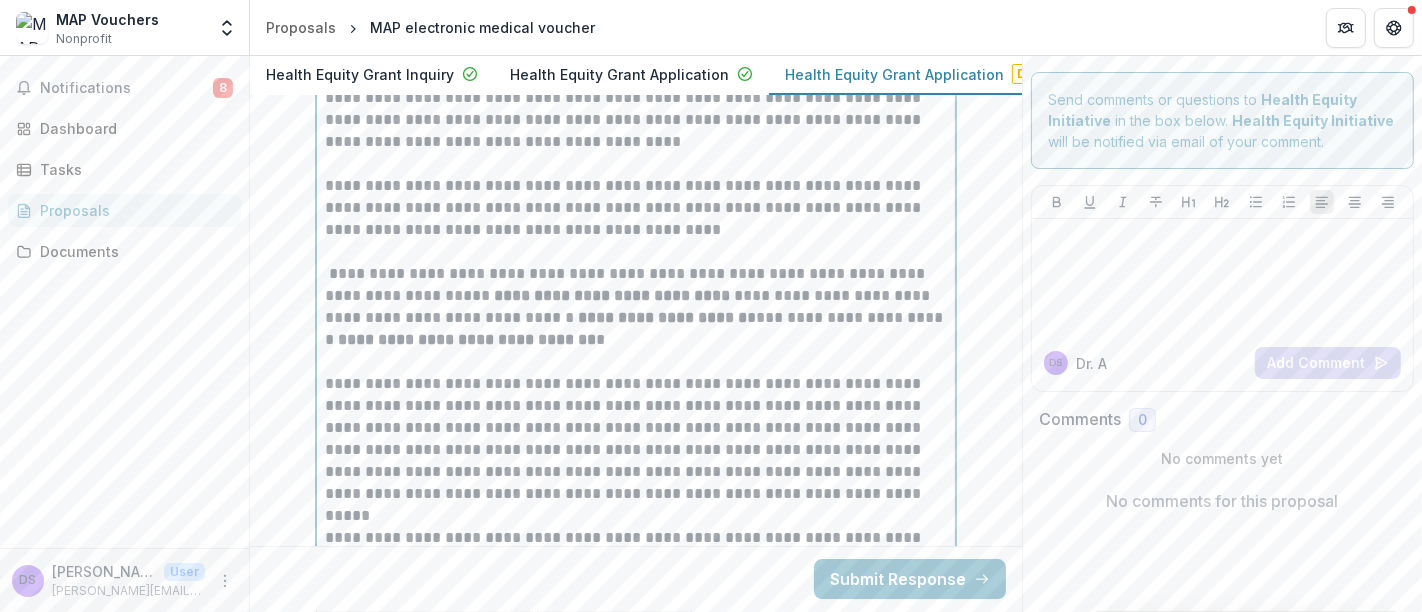 click on "**********" at bounding box center (636, 439) 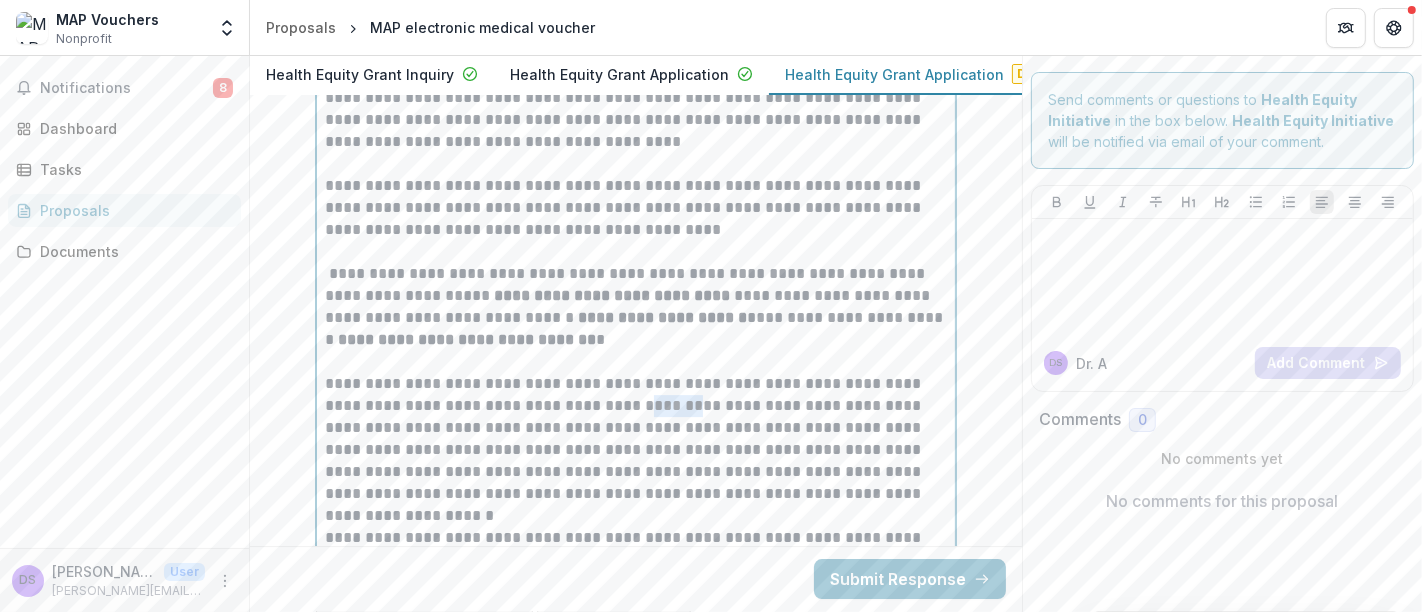 drag, startPoint x: 621, startPoint y: 364, endPoint x: 575, endPoint y: 370, distance: 46.389652 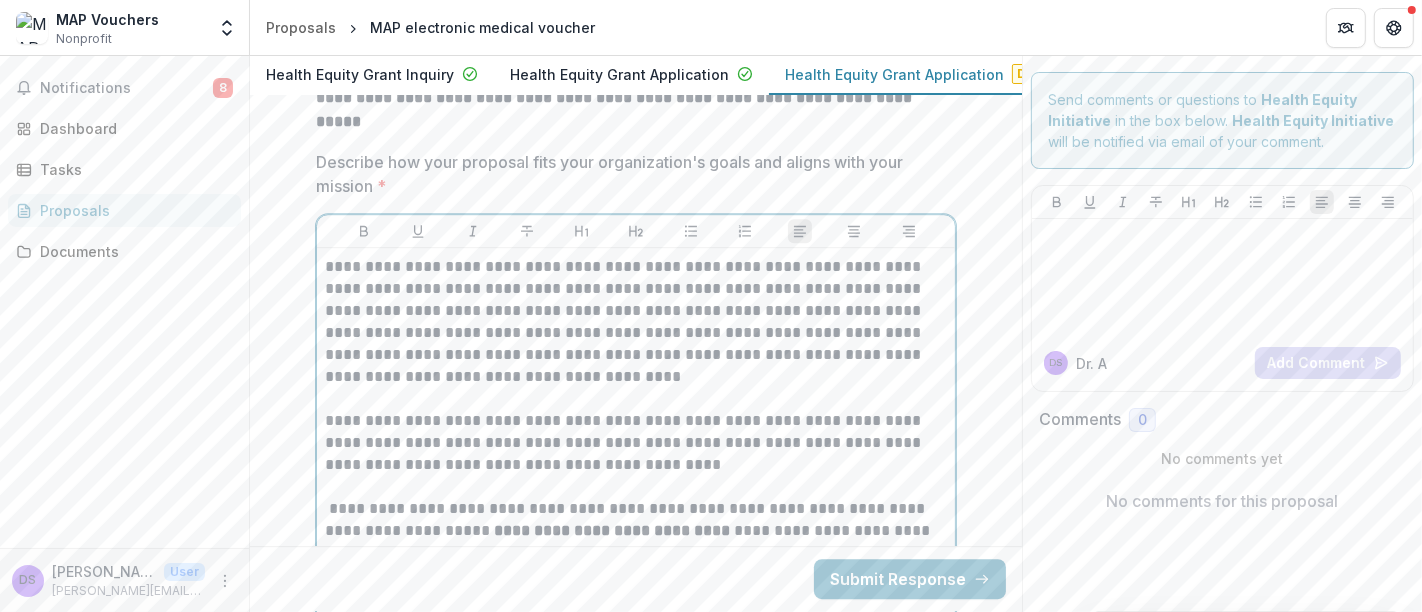 scroll, scrollTop: 5020, scrollLeft: 0, axis: vertical 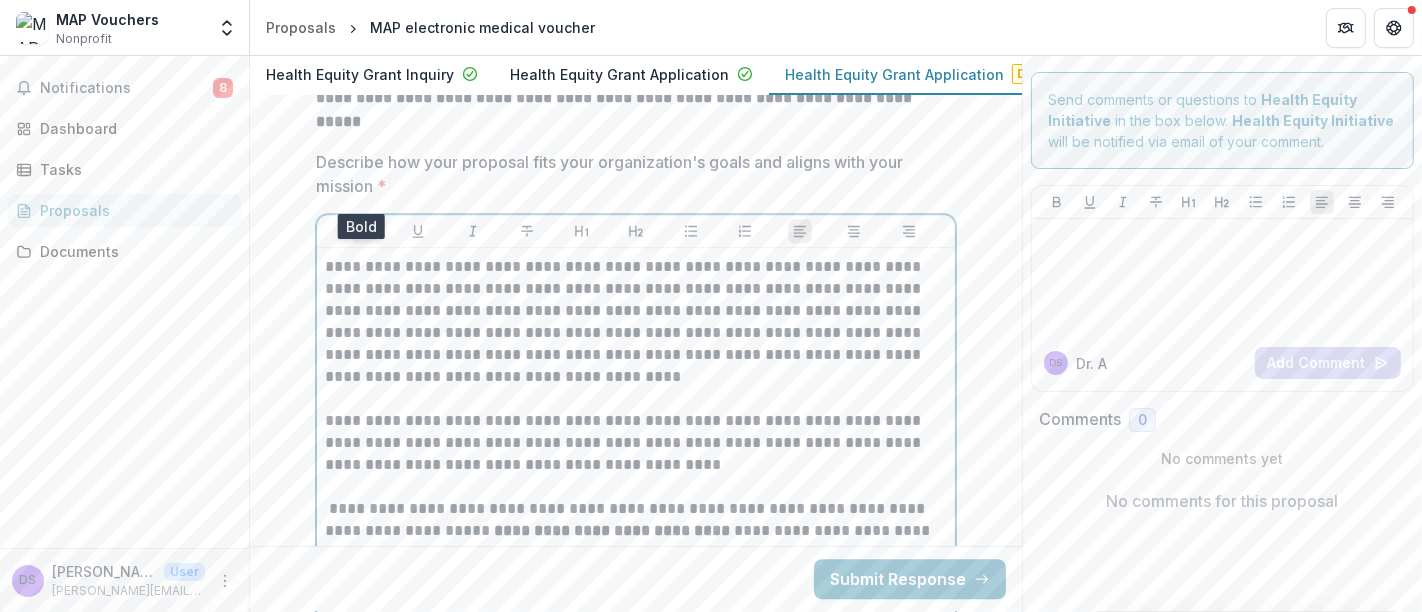 click at bounding box center [364, 231] 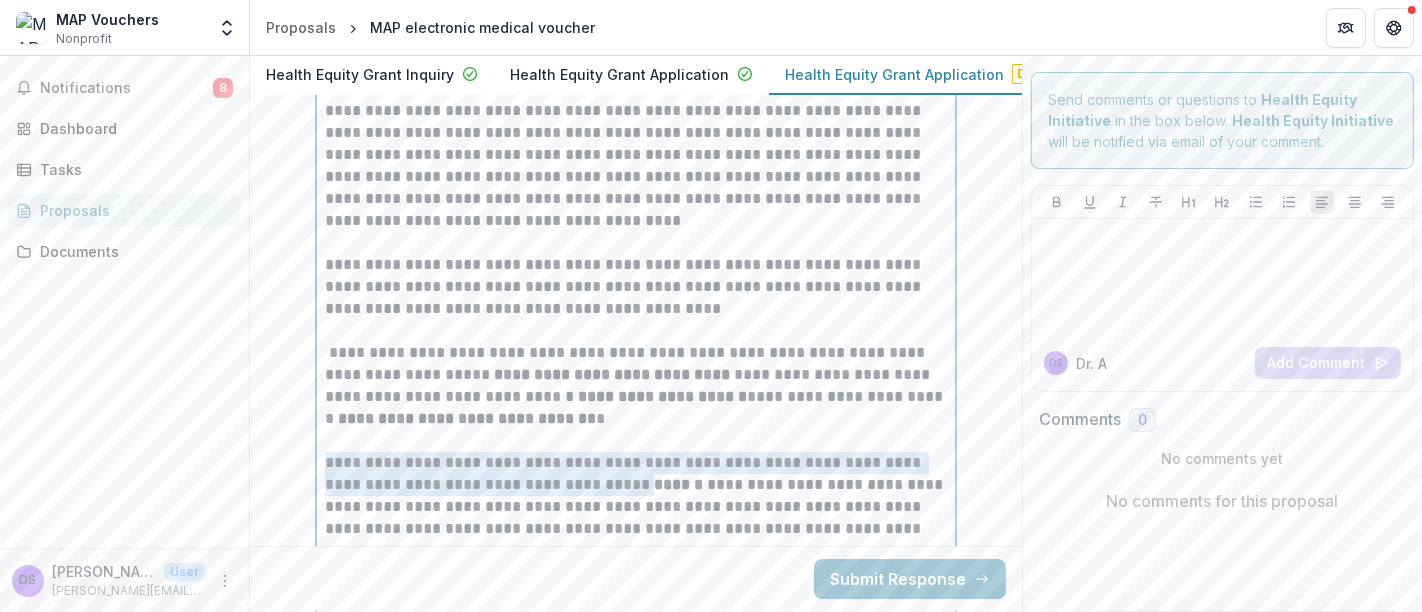 scroll, scrollTop: 5177, scrollLeft: 0, axis: vertical 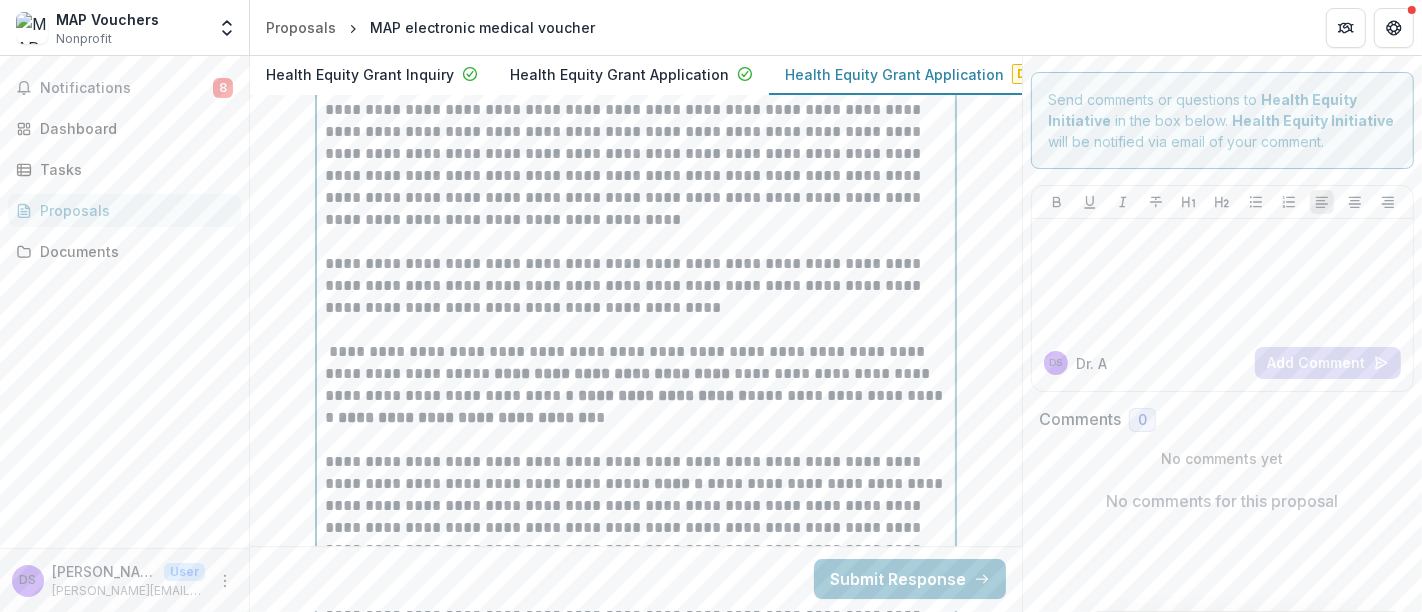 click on "**********" at bounding box center (636, 385) 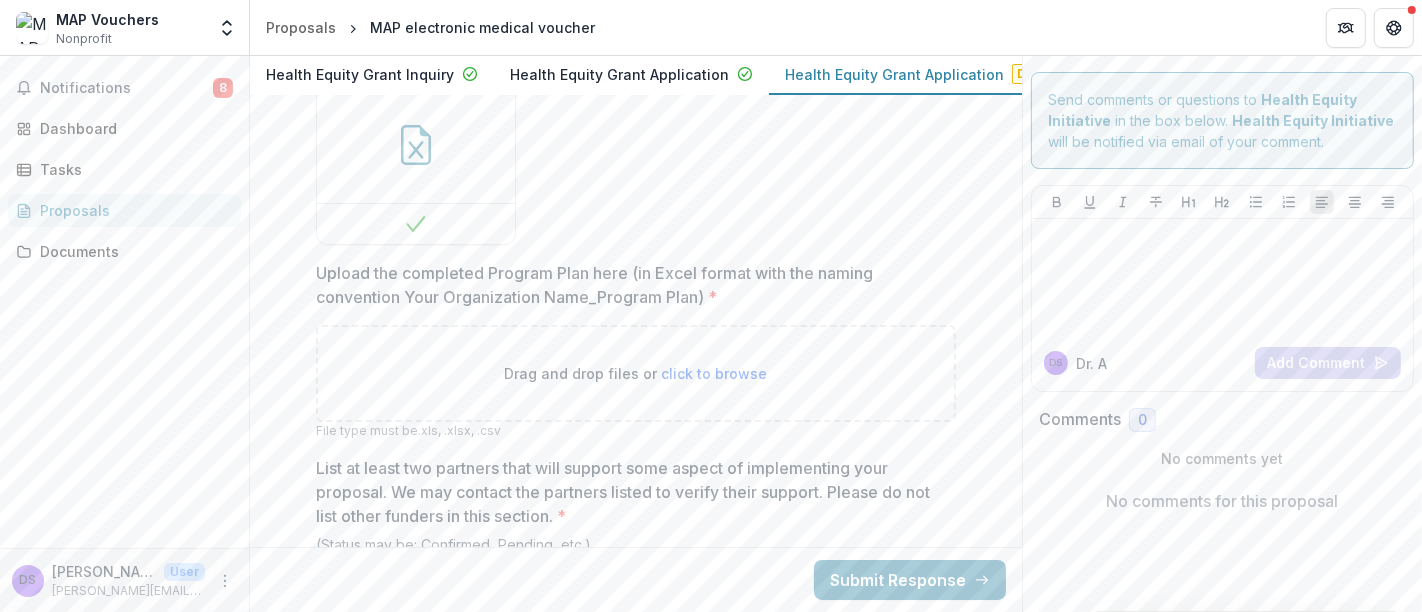 scroll, scrollTop: 6295, scrollLeft: 0, axis: vertical 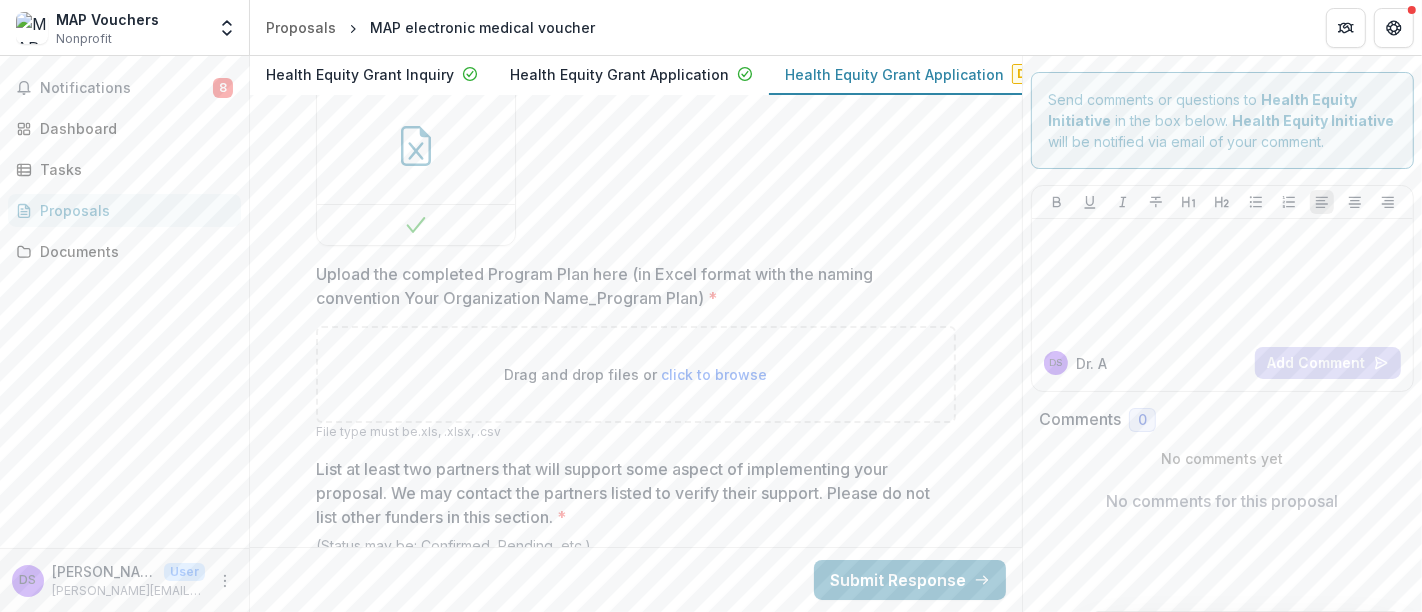 click on "click to browse" at bounding box center [715, 374] 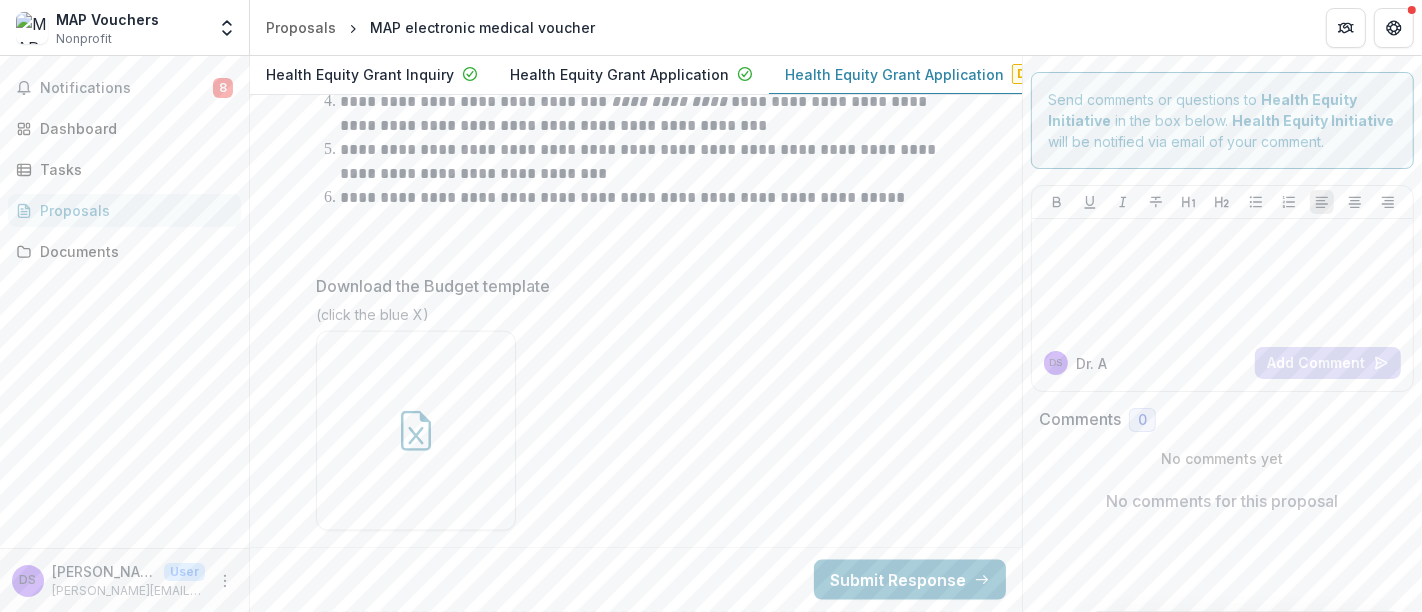 scroll, scrollTop: 8325, scrollLeft: 0, axis: vertical 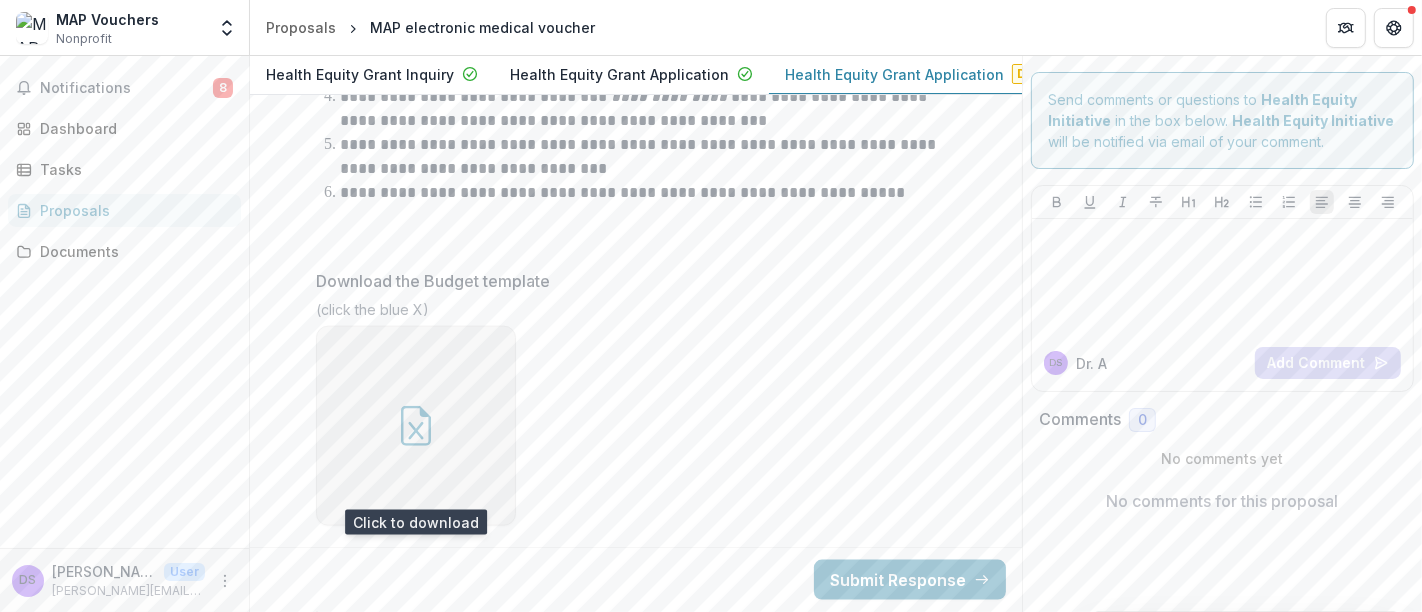click at bounding box center (416, 426) 